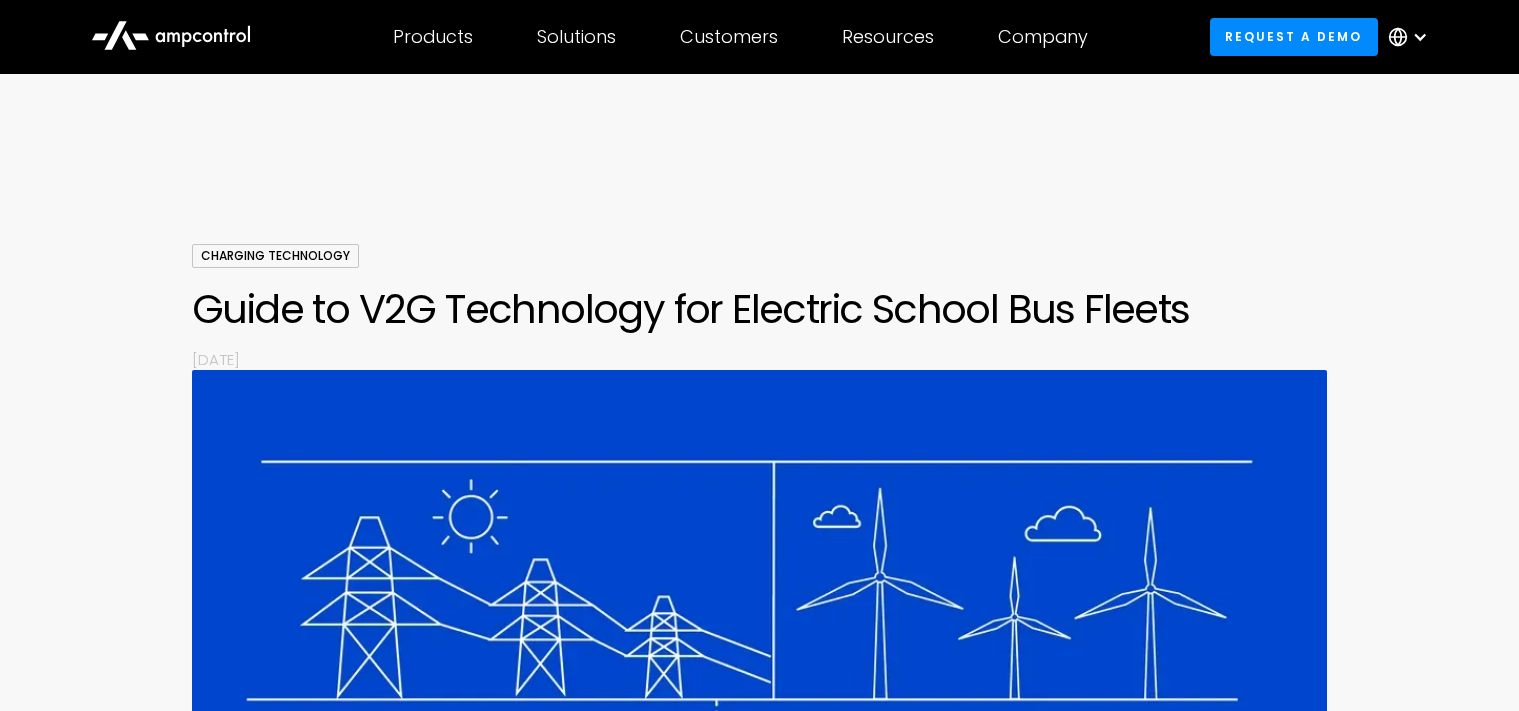 scroll, scrollTop: 0, scrollLeft: 0, axis: both 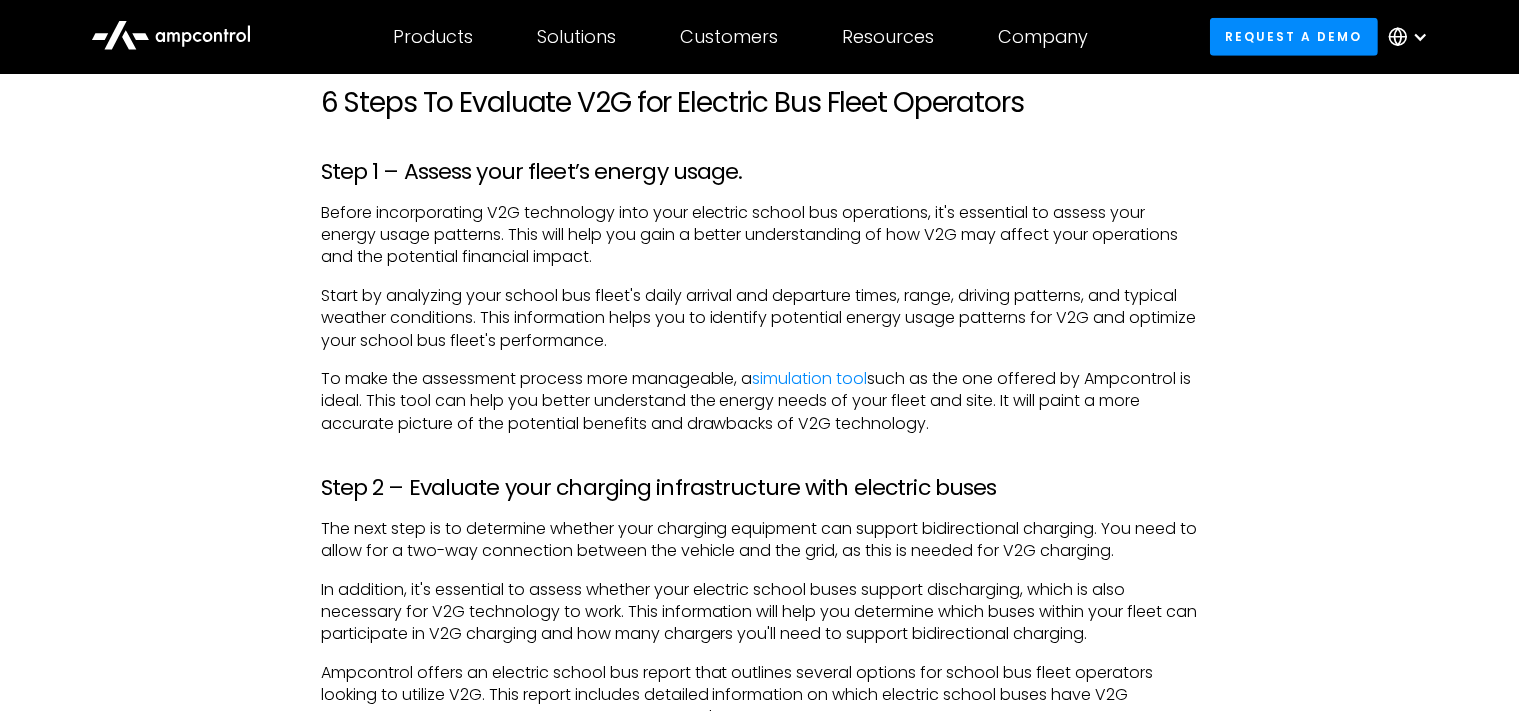 click on "To make the assessment process more manageable, a  simulation tool  such as the one offered by Ampcontrol is ideal. This tool can help you better understand the energy needs of your fleet and site. It will paint a more accurate picture of the potential benefits and drawbacks of V2G technology." at bounding box center (760, 401) 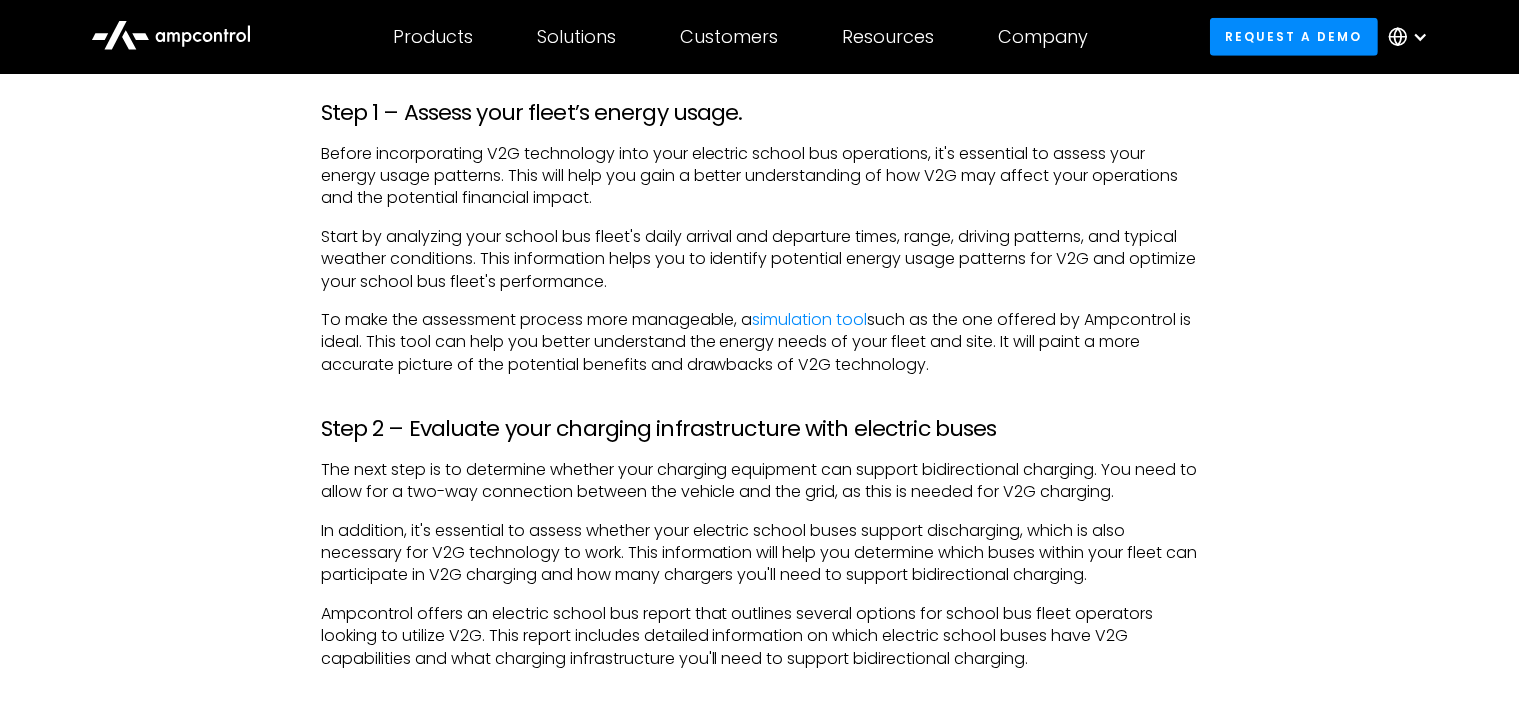 scroll, scrollTop: 1648, scrollLeft: 0, axis: vertical 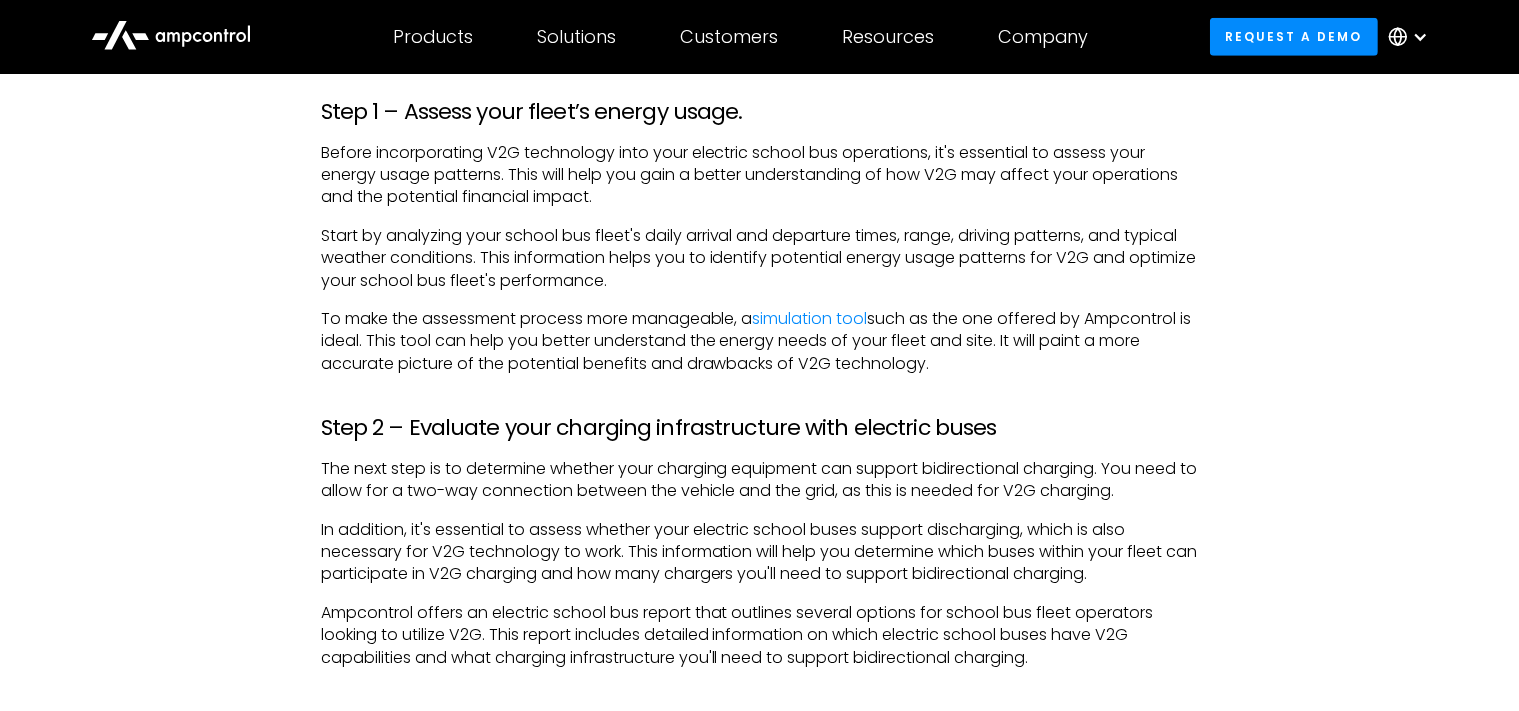 click on "To make the assessment process more manageable, a  simulation tool  such as the one offered by Ampcontrol is ideal. This tool can help you better understand the energy needs of your fleet and site. It will paint a more accurate picture of the potential benefits and drawbacks of V2G technology." at bounding box center (760, 341) 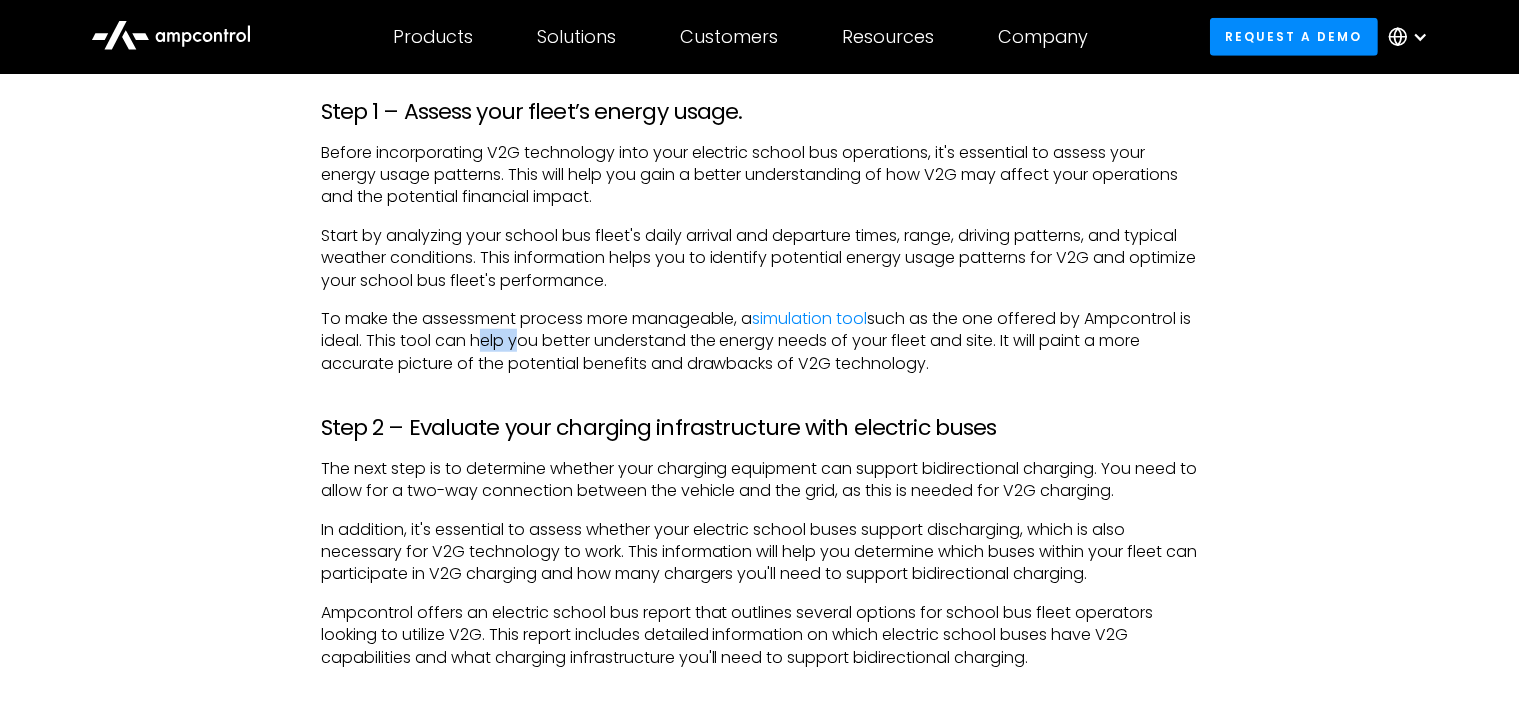 click on "To make the assessment process more manageable, a  simulation tool  such as the one offered by Ampcontrol is ideal. This tool can help you better understand the energy needs of your fleet and site. It will paint a more accurate picture of the potential benefits and drawbacks of V2G technology." at bounding box center [760, 341] 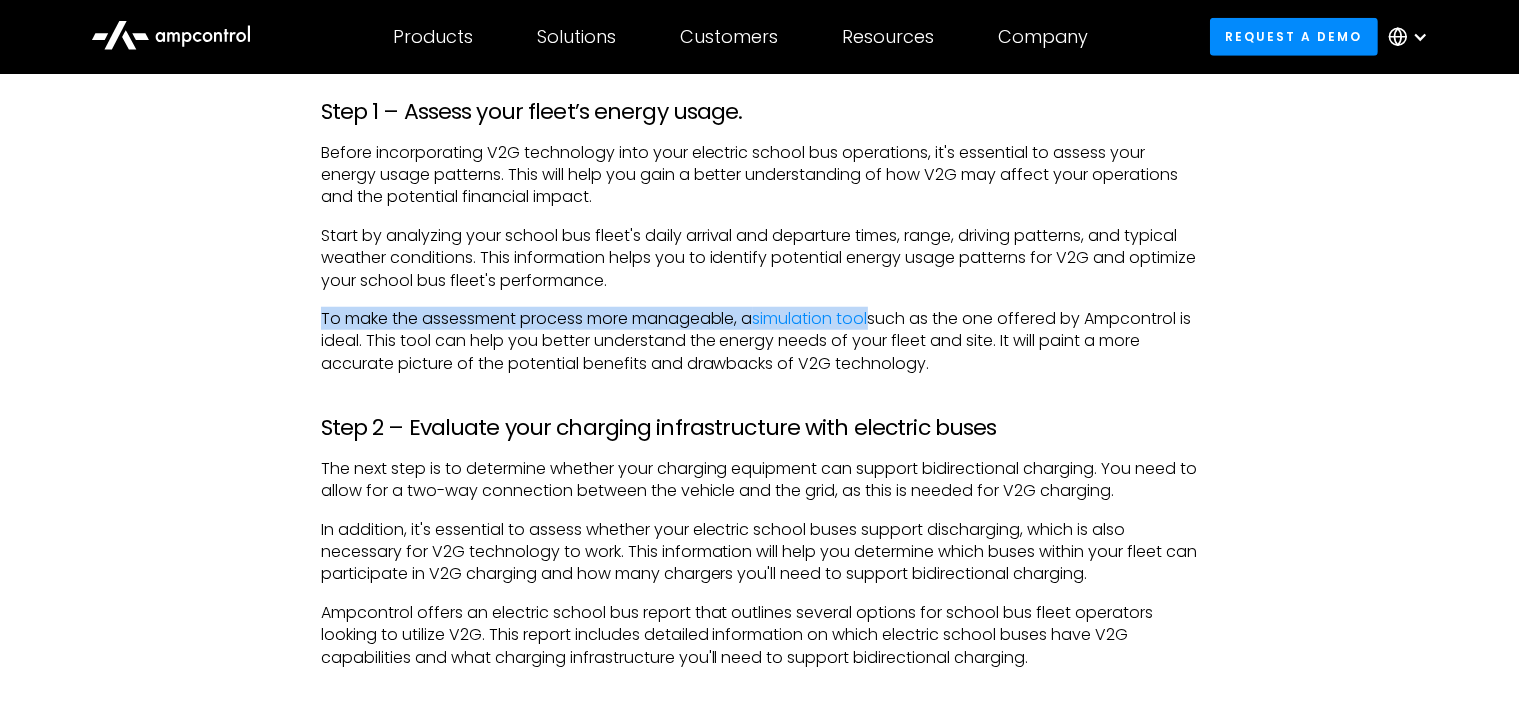click on "To make the assessment process more manageable, a  simulation tool  such as the one offered by Ampcontrol is ideal. This tool can help you better understand the energy needs of your fleet and site. It will paint a more accurate picture of the potential benefits and drawbacks of V2G technology." at bounding box center (760, 341) 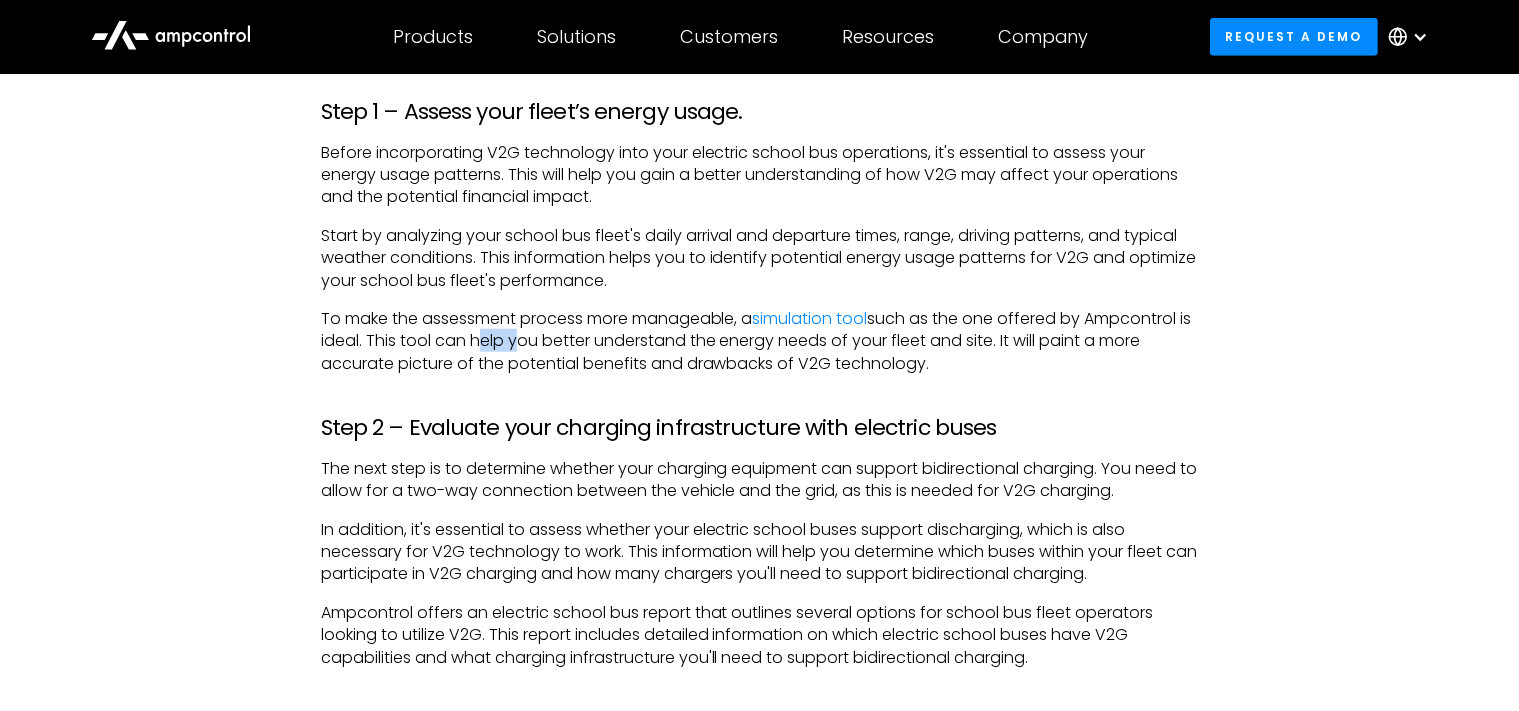 click on "To make the assessment process more manageable, a  simulation tool  such as the one offered by Ampcontrol is ideal. This tool can help you better understand the energy needs of your fleet and site. It will paint a more accurate picture of the potential benefits and drawbacks of V2G technology." at bounding box center [760, 341] 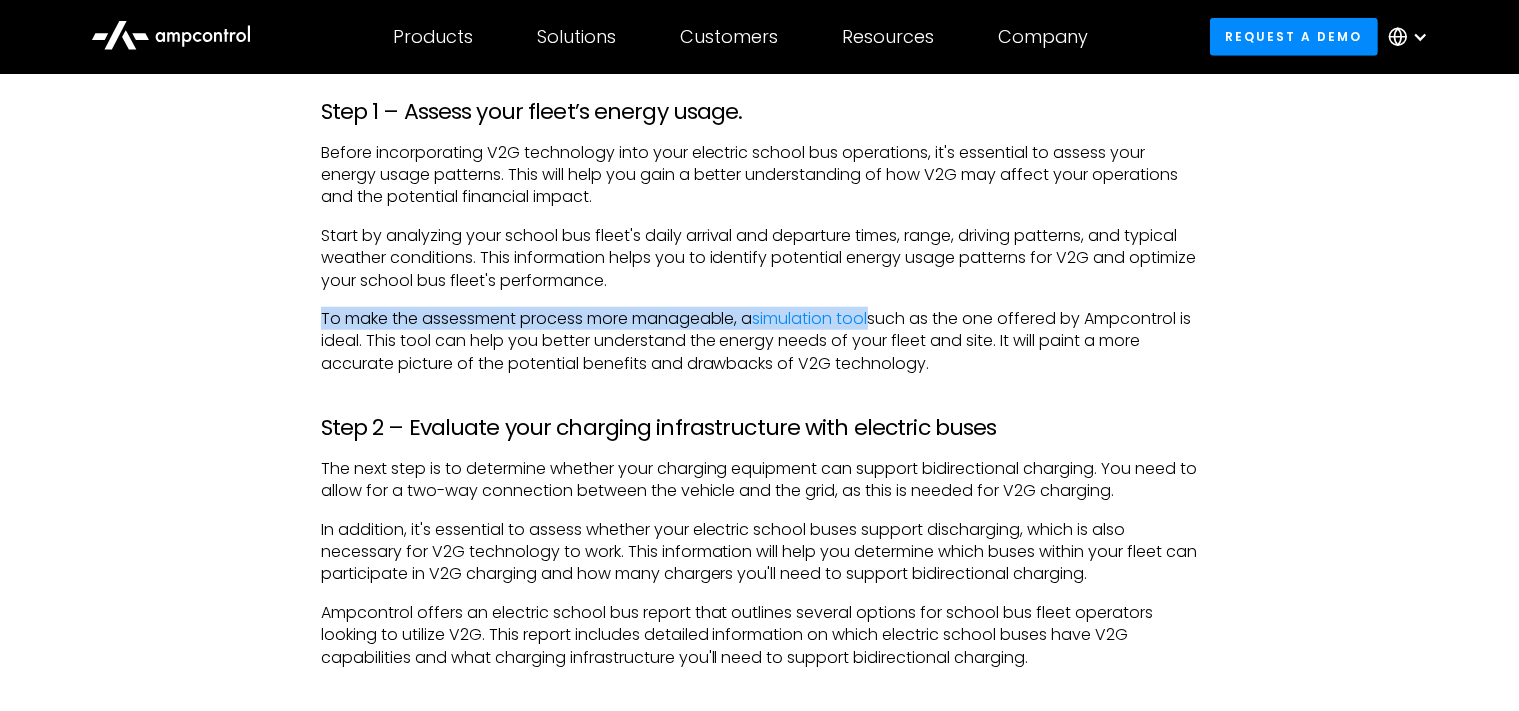 click on "To make the assessment process more manageable, a  simulation tool  such as the one offered by Ampcontrol is ideal. This tool can help you better understand the energy needs of your fleet and site. It will paint a more accurate picture of the potential benefits and drawbacks of V2G technology." at bounding box center (760, 341) 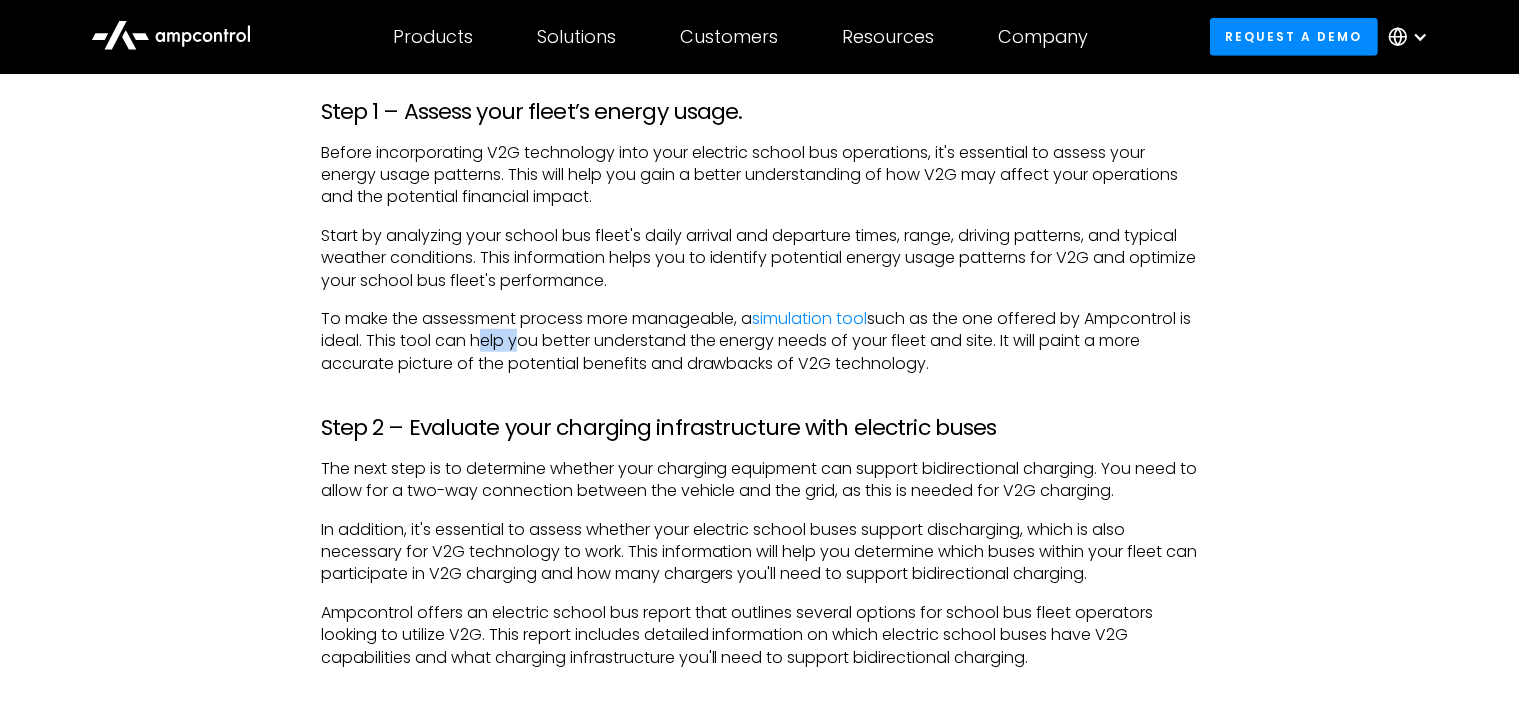 click on "To make the assessment process more manageable, a  simulation tool  such as the one offered by Ampcontrol is ideal. This tool can help you better understand the energy needs of your fleet and site. It will paint a more accurate picture of the potential benefits and drawbacks of V2G technology." at bounding box center [760, 341] 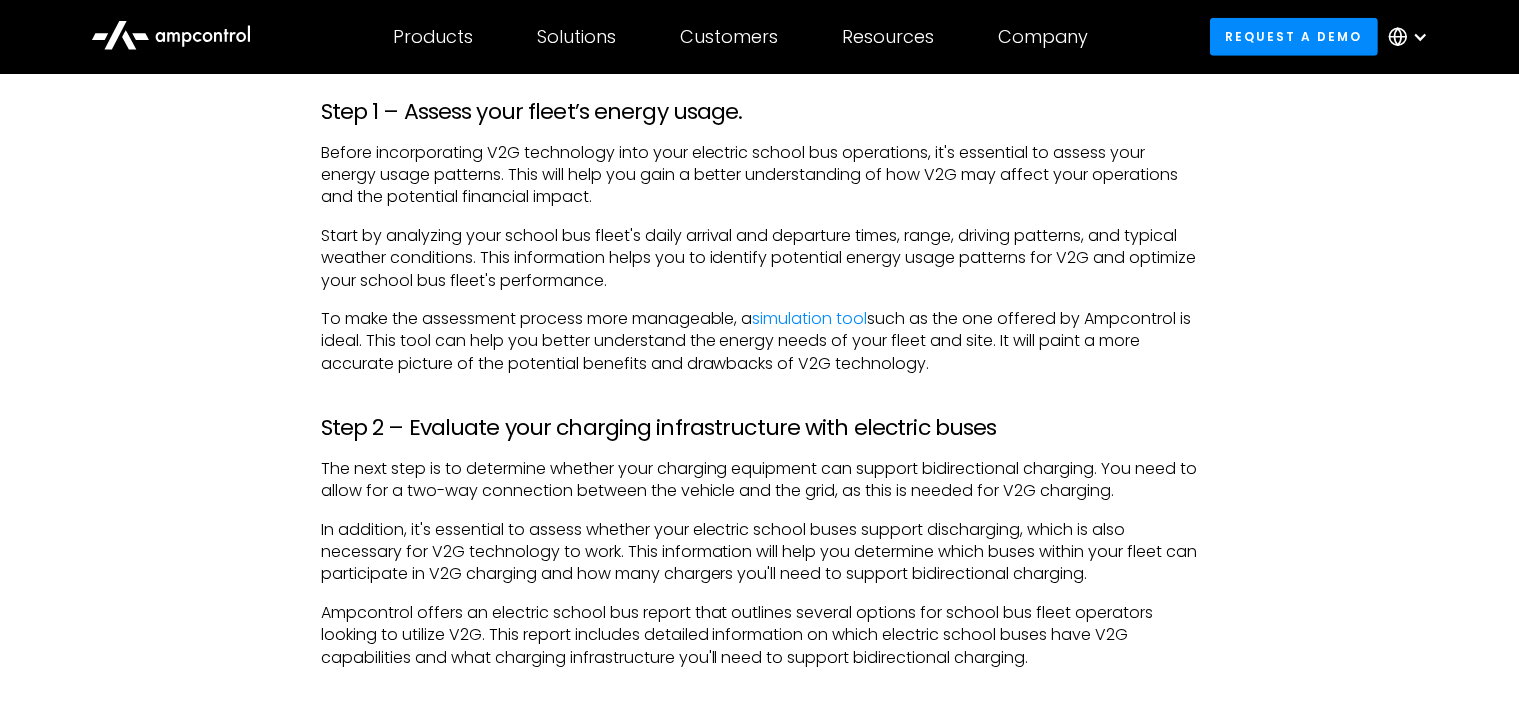 click on "Start by analyzing your school bus fleet's daily arrival and departure times, range, driving patterns, and typical weather conditions. This information helps you to identify potential energy usage patterns for V2G and optimize your school bus fleet's performance." at bounding box center [760, 258] 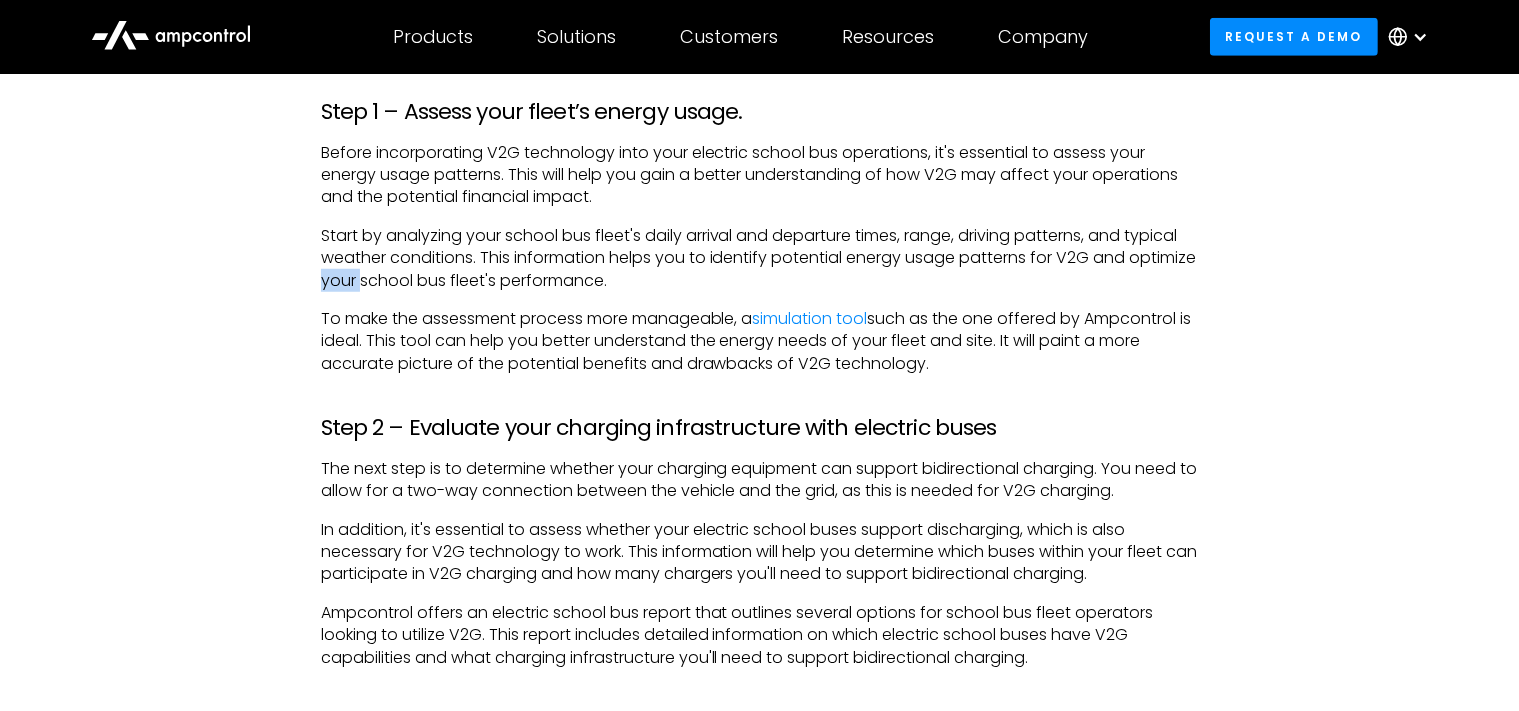 click on "Start by analyzing your school bus fleet's daily arrival and departure times, range, driving patterns, and typical weather conditions. This information helps you to identify potential energy usage patterns for V2G and optimize your school bus fleet's performance." at bounding box center [760, 258] 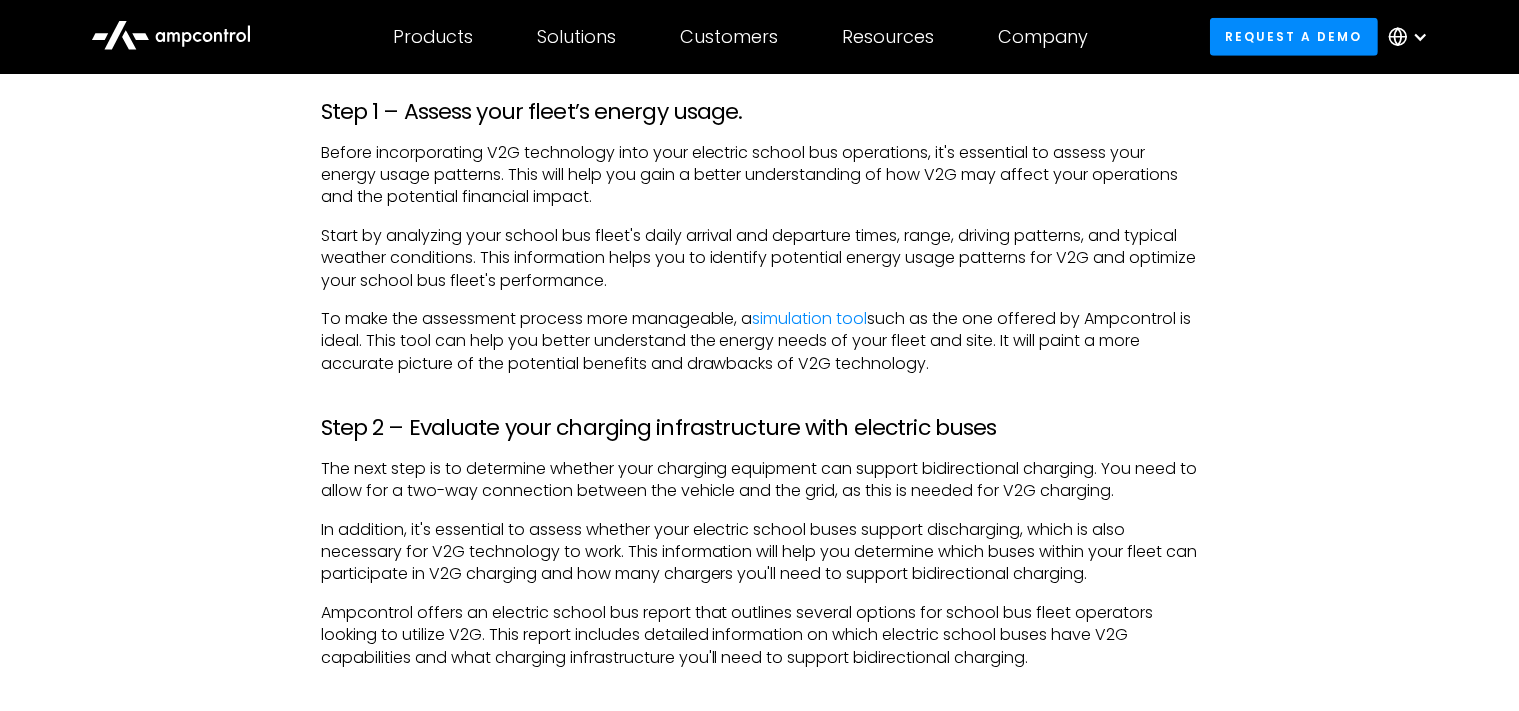 click on "Start by analyzing your school bus fleet's daily arrival and departure times, range, driving patterns, and typical weather conditions. This information helps you to identify potential energy usage patterns for V2G and optimize your school bus fleet's performance." at bounding box center (760, 258) 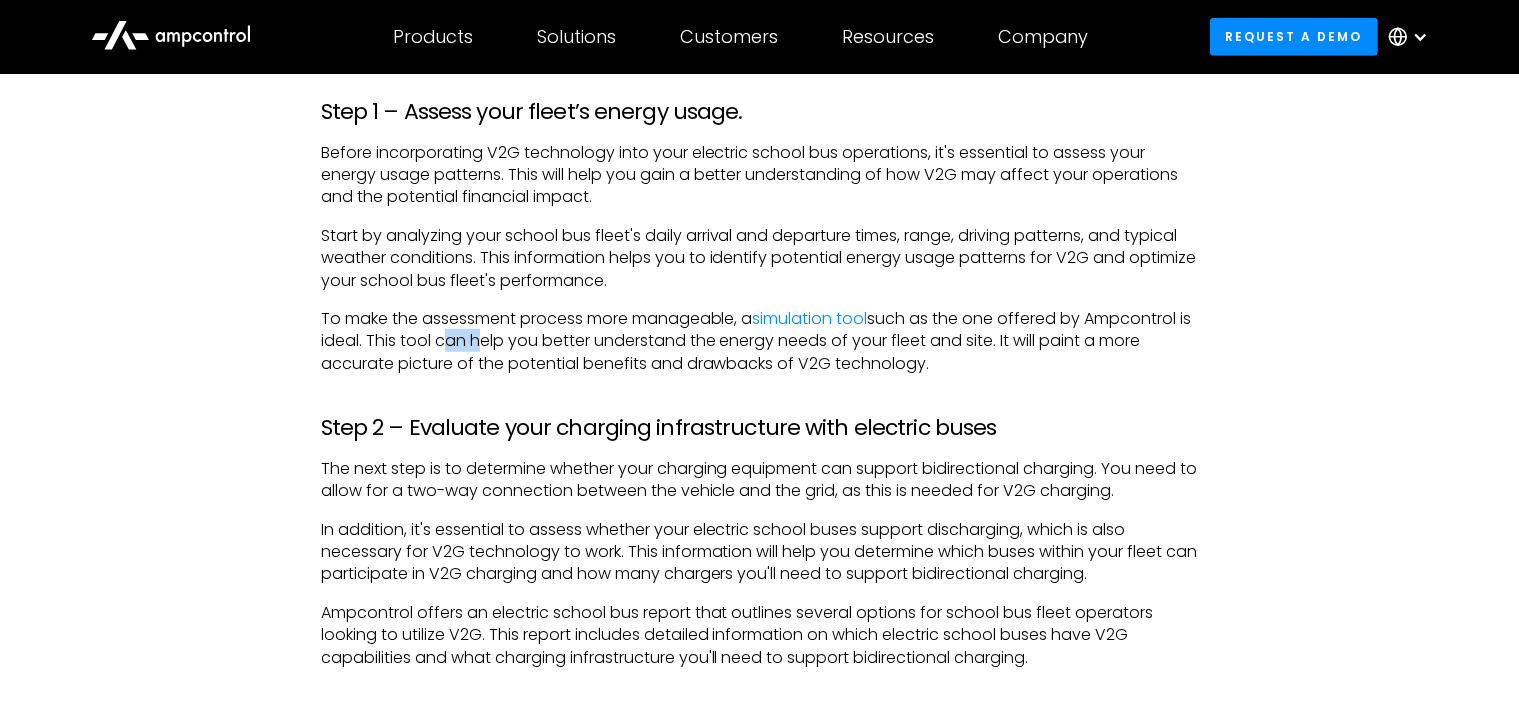 click on "To make the assessment process more manageable, a  simulation tool  such as the one offered by Ampcontrol is ideal. This tool can help you better understand the energy needs of your fleet and site. It will paint a more accurate picture of the potential benefits and drawbacks of V2G technology." at bounding box center (760, 341) 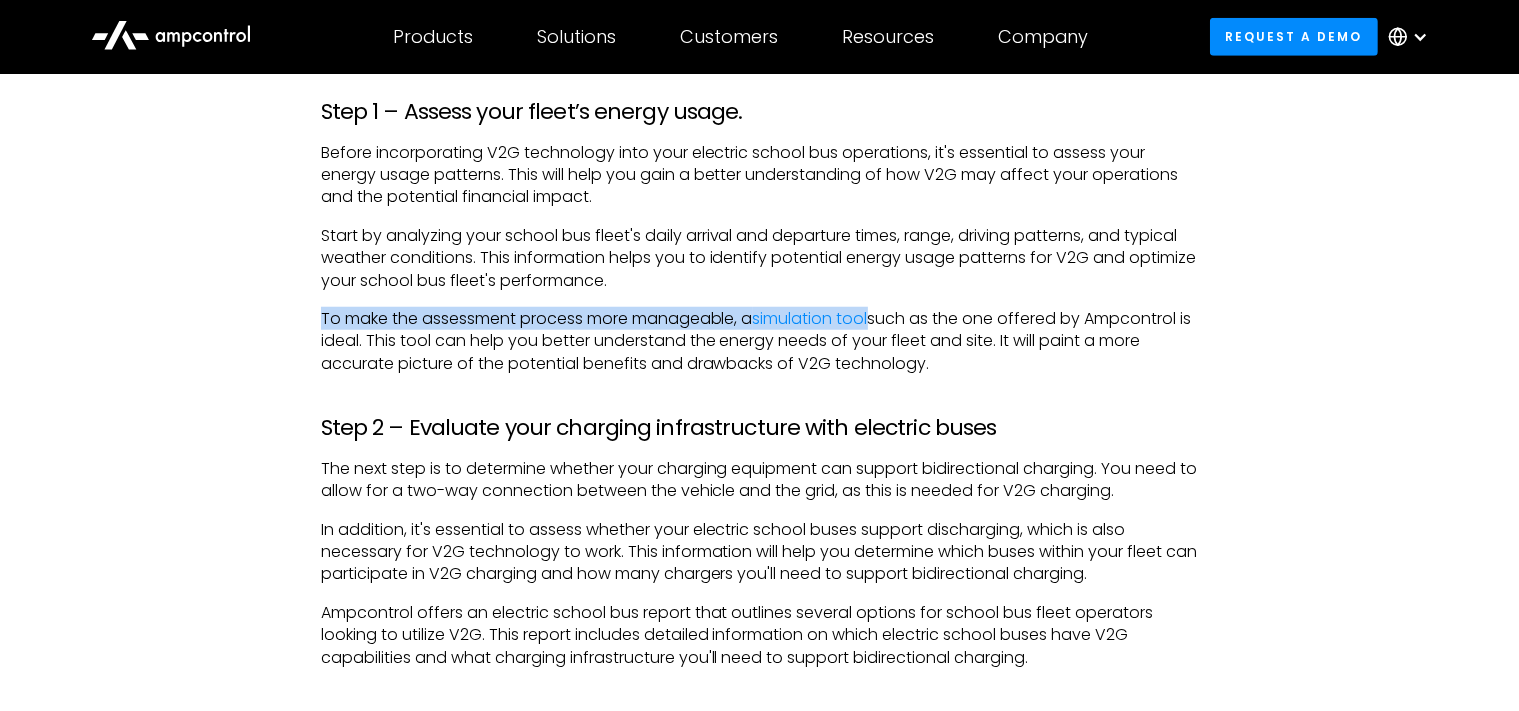 click on "To make the assessment process more manageable, a  simulation tool  such as the one offered by Ampcontrol is ideal. This tool can help you better understand the energy needs of your fleet and site. It will paint a more accurate picture of the potential benefits and drawbacks of V2G technology." at bounding box center [760, 341] 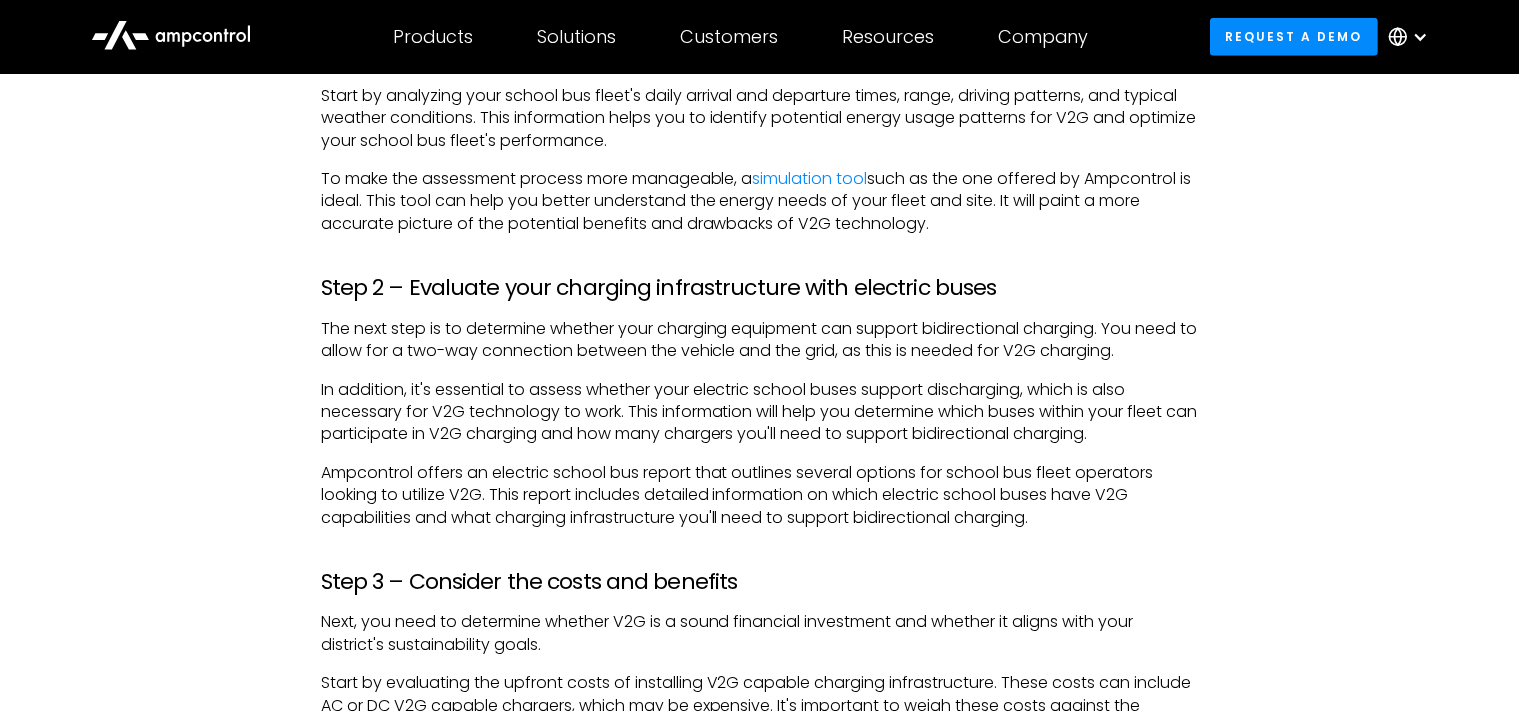 click on "The next step is to determine whether your charging equipment can support bidirectional charging. You need to allow for a two-way connection between the vehicle and the grid, as this is needed for V2G charging." at bounding box center [760, 340] 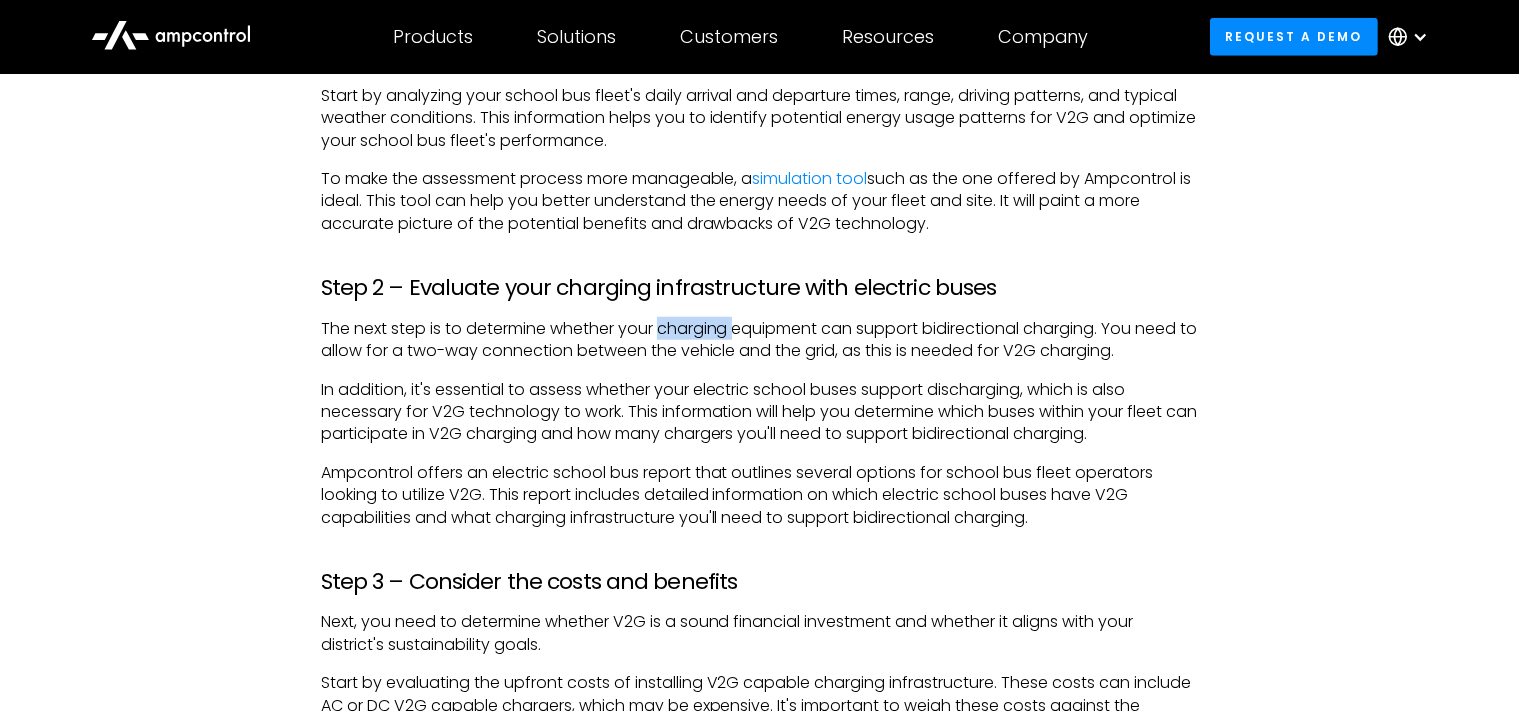 click on "The next step is to determine whether your charging equipment can support bidirectional charging. You need to allow for a two-way connection between the vehicle and the grid, as this is needed for V2G charging." at bounding box center (760, 340) 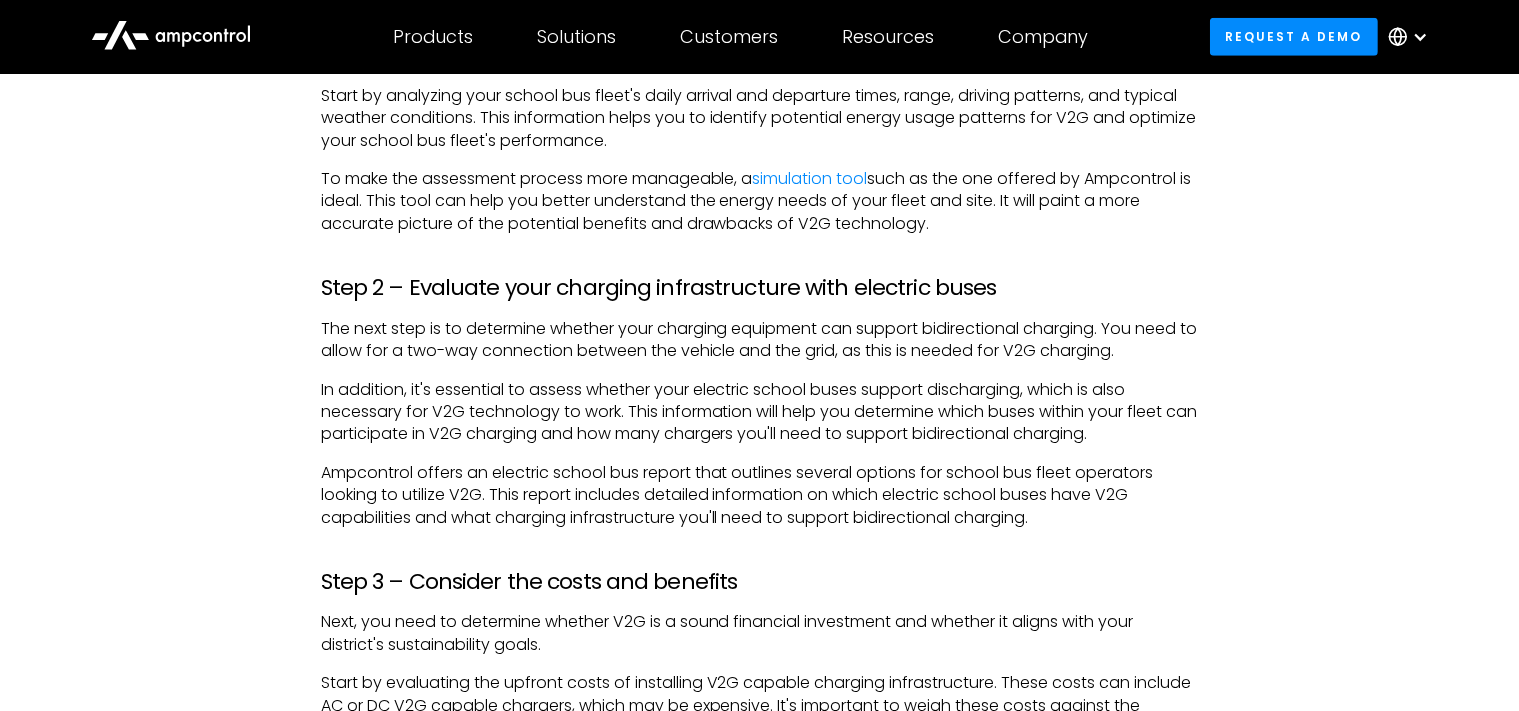 click on "The next step is to determine whether your charging equipment can support bidirectional charging. You need to allow for a two-way connection between the vehicle and the grid, as this is needed for V2G charging." at bounding box center (760, 340) 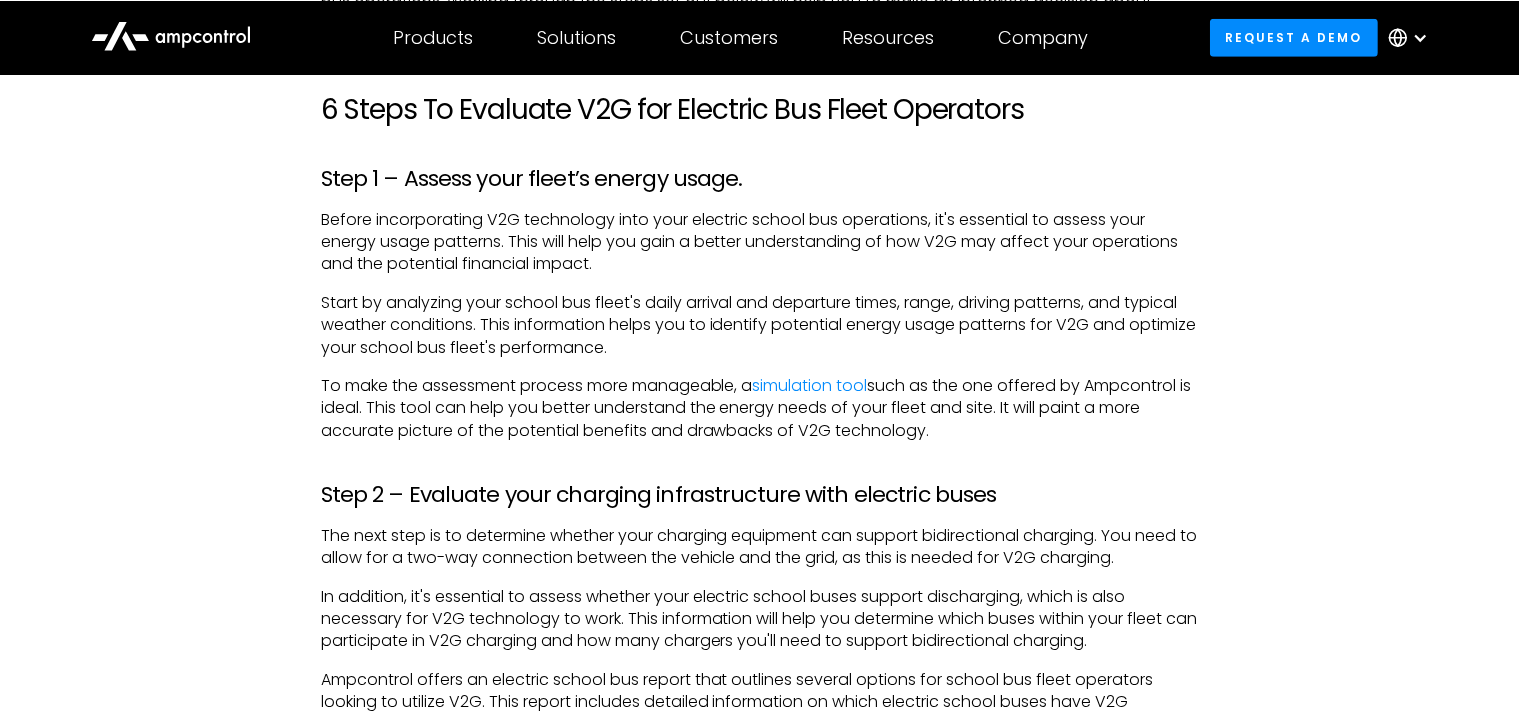 scroll, scrollTop: 1572, scrollLeft: 0, axis: vertical 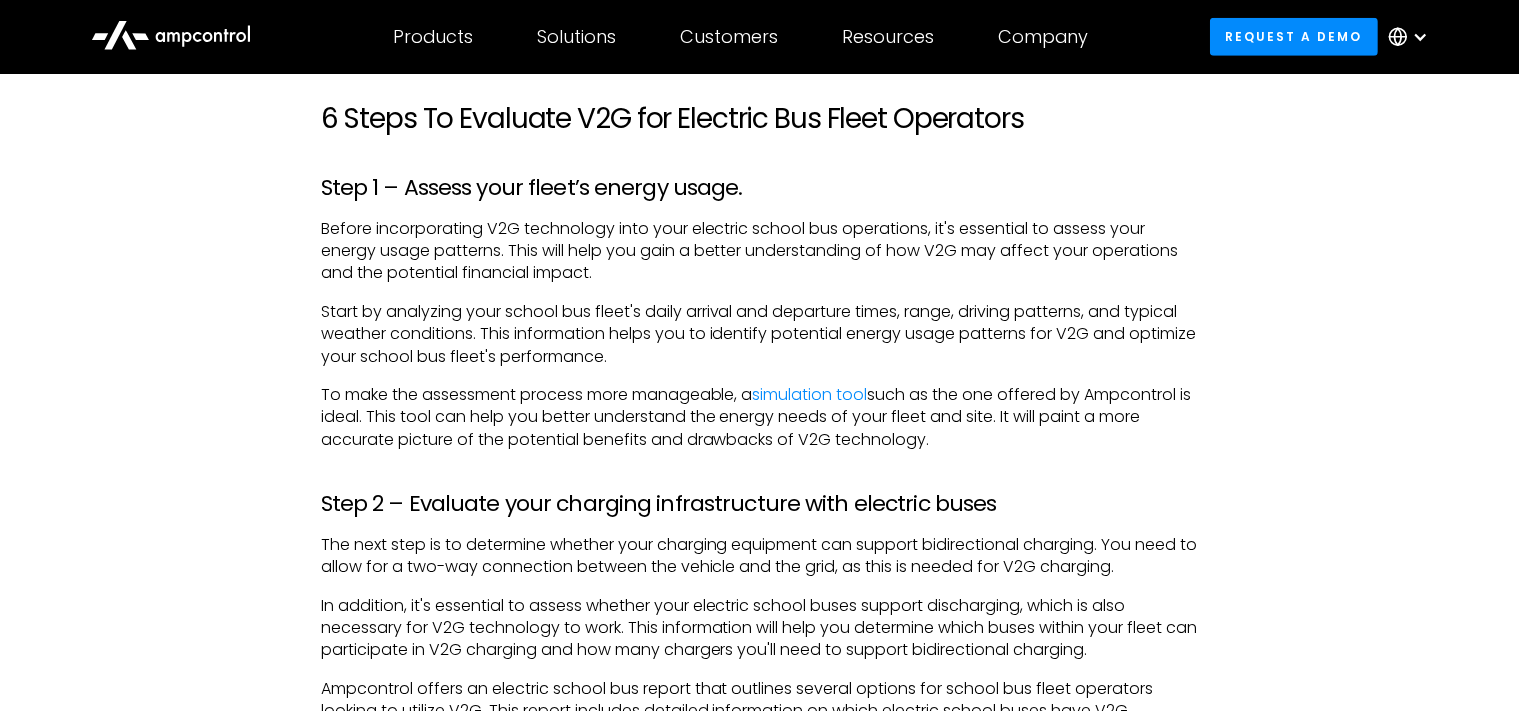 click on "Before incorporating V2G technology into your electric school bus operations, it's essential to assess your energy usage patterns. This will help you gain a better understanding of how V2G may affect your operations and the potential financial impact." at bounding box center (760, 251) 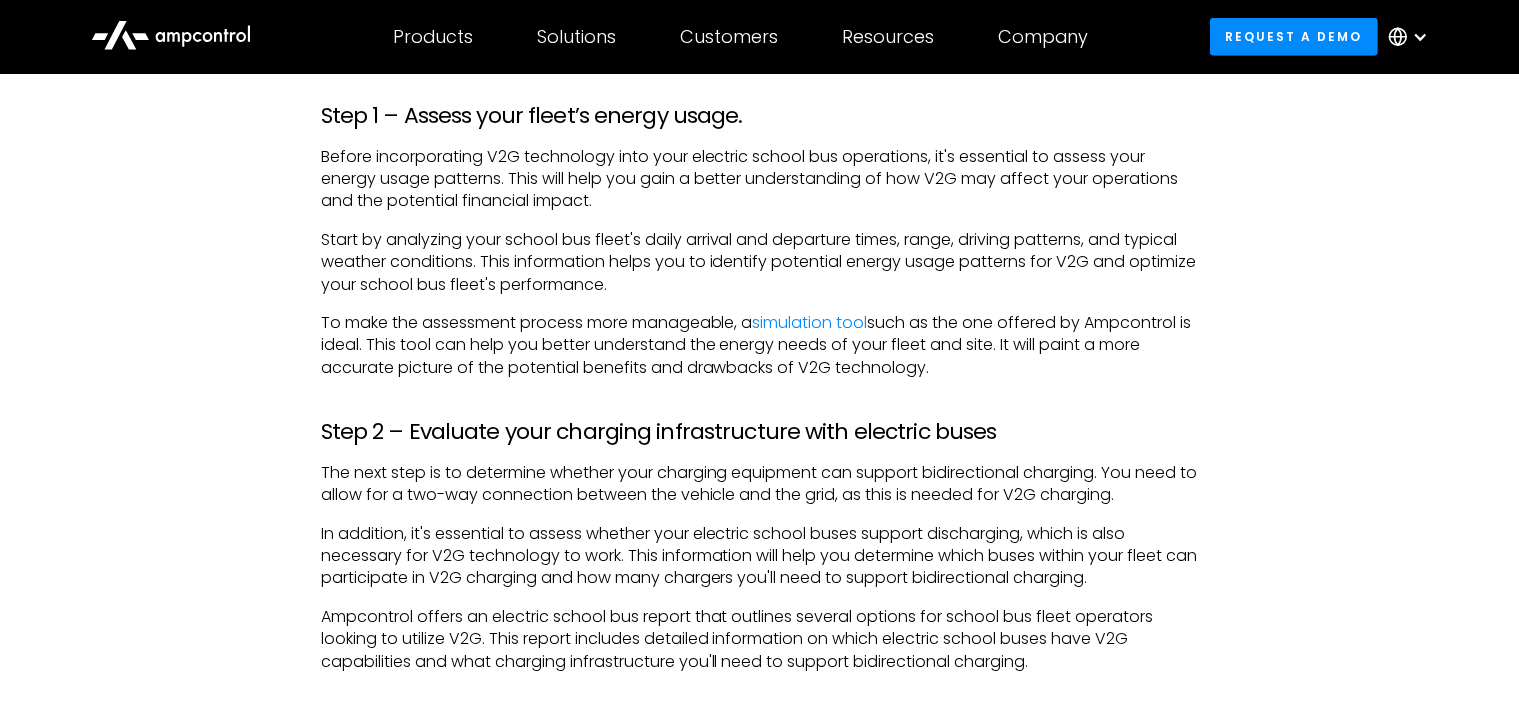 scroll, scrollTop: 1658, scrollLeft: 0, axis: vertical 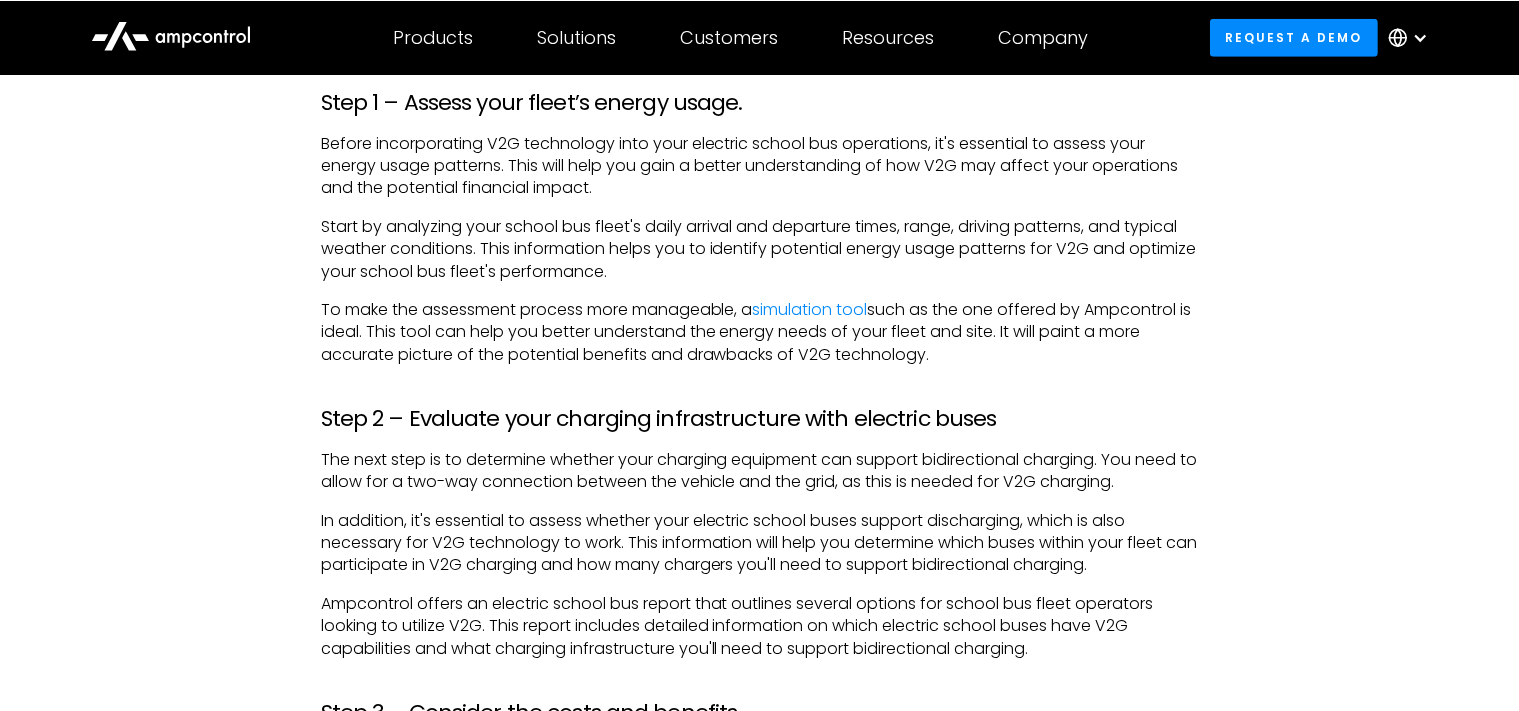 click on "To make the assessment process more manageable, a  simulation tool  such as the one offered by Ampcontrol is ideal. This tool can help you better understand the energy needs of your fleet and site. It will paint a more accurate picture of the potential benefits and drawbacks of V2G technology." at bounding box center (760, 331) 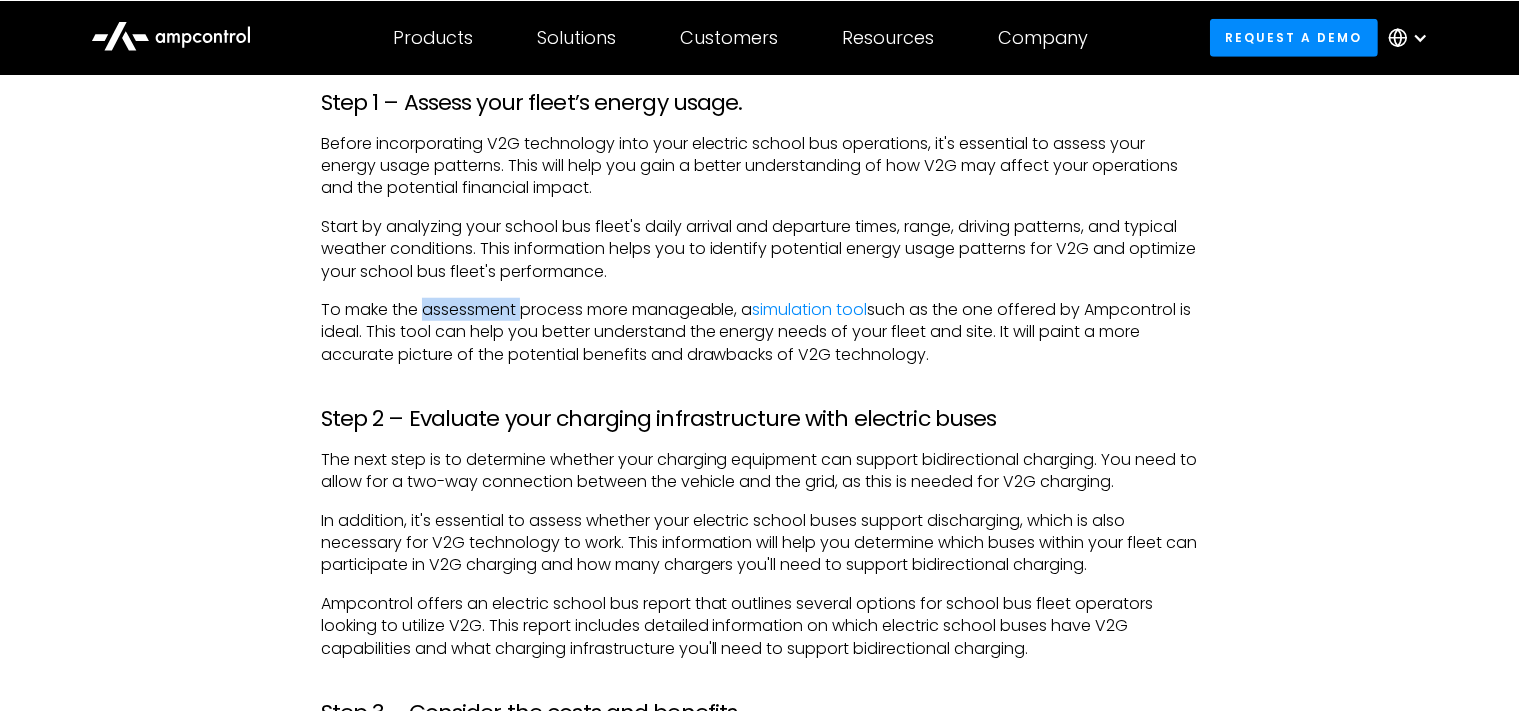 click on "To make the assessment process more manageable, a  simulation tool  such as the one offered by Ampcontrol is ideal. This tool can help you better understand the energy needs of your fleet and site. It will paint a more accurate picture of the potential benefits and drawbacks of V2G technology." at bounding box center (760, 331) 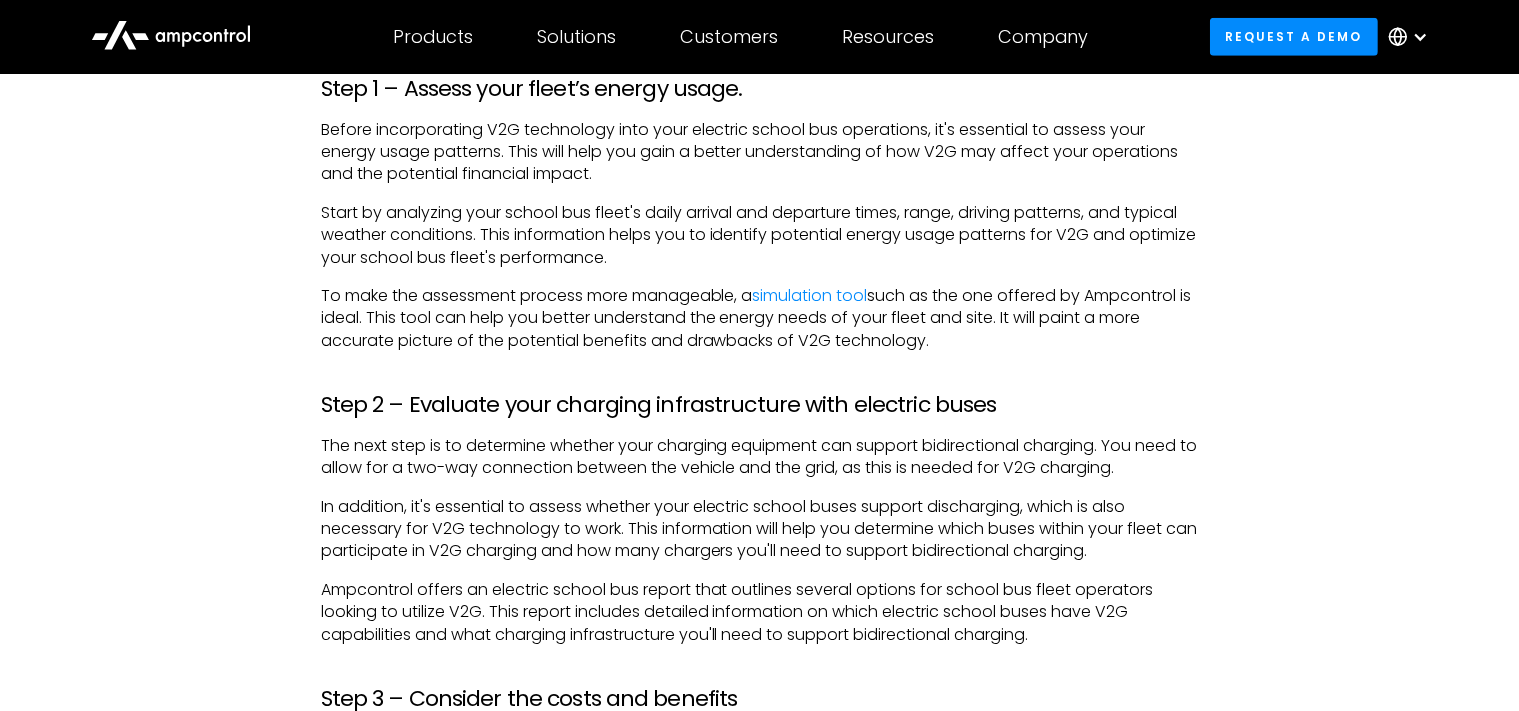 scroll, scrollTop: 1672, scrollLeft: 0, axis: vertical 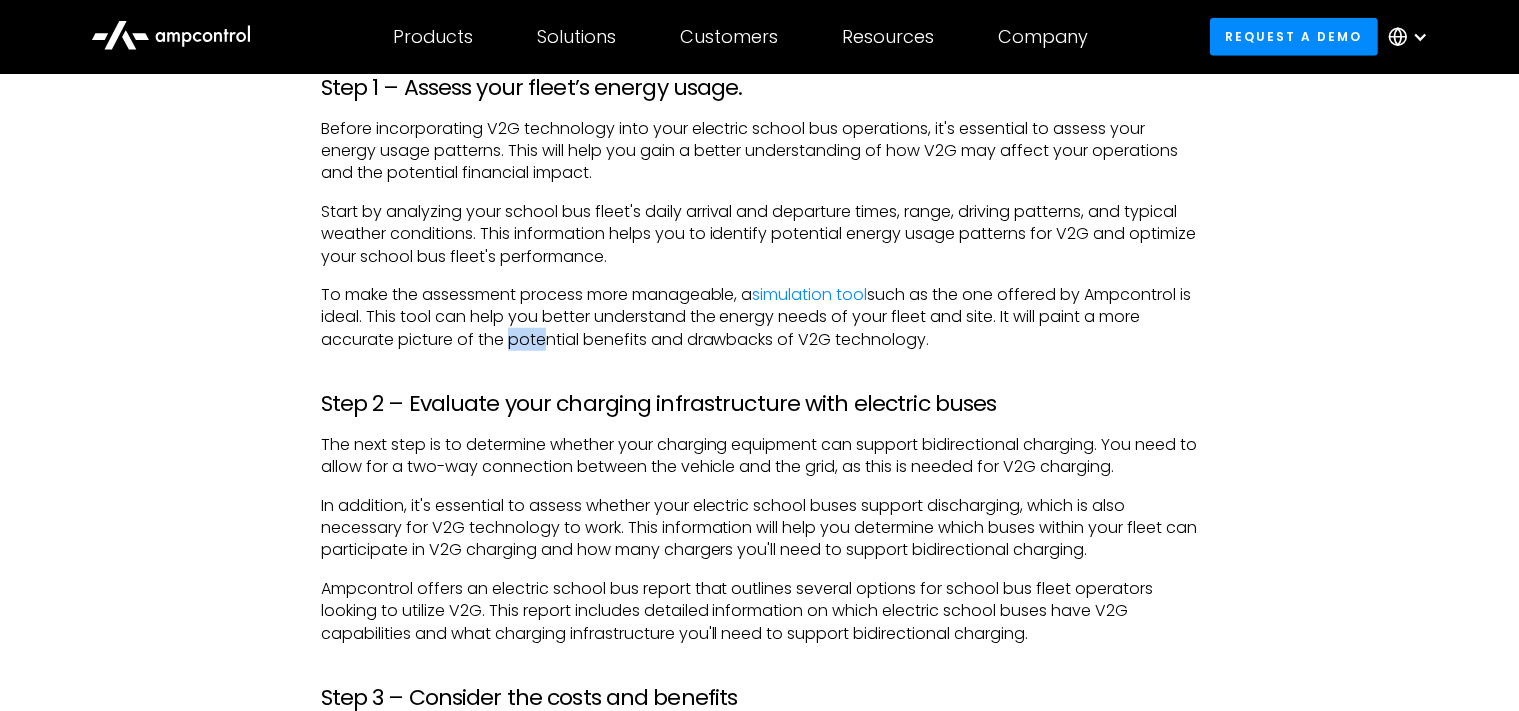 drag, startPoint x: 502, startPoint y: 333, endPoint x: 533, endPoint y: 352, distance: 36.359318 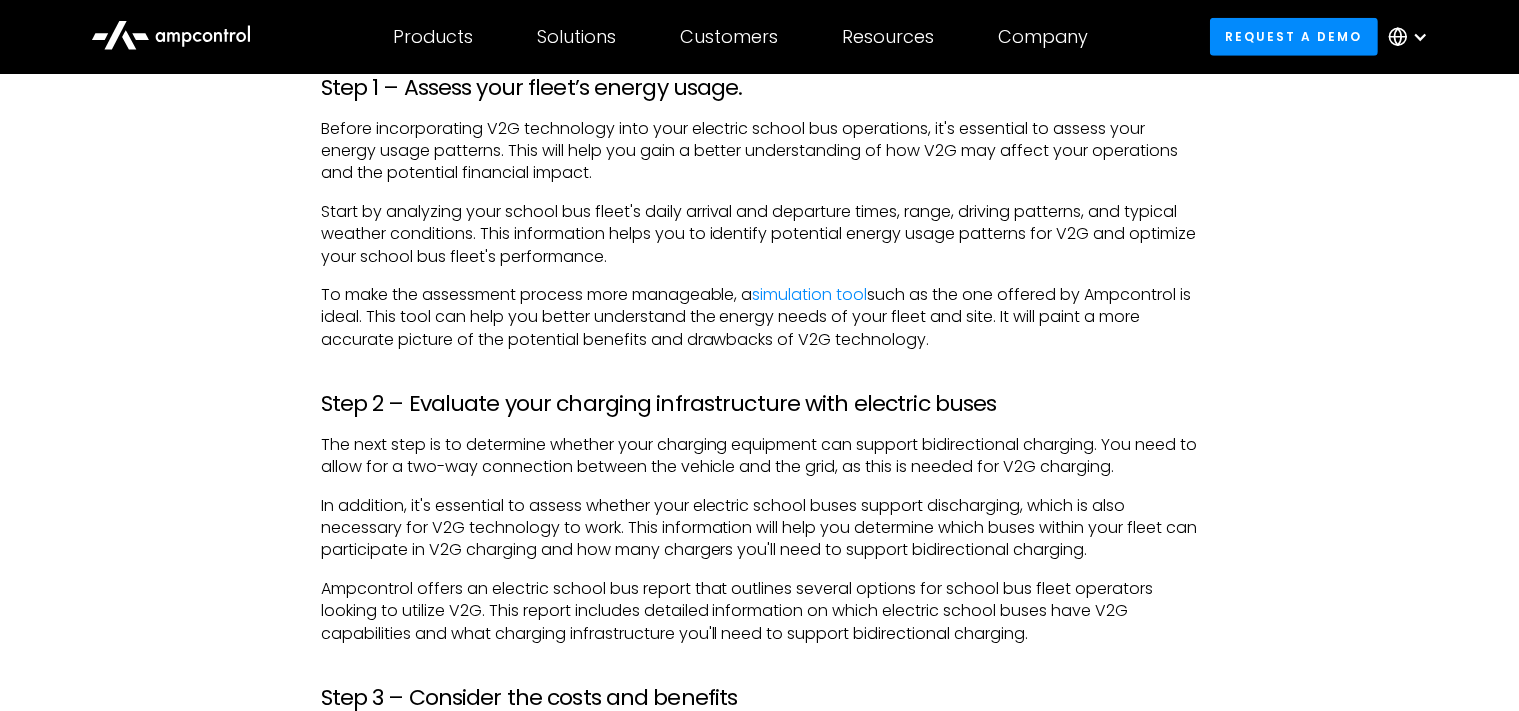 click on "Looking for an innovative way to power your  electric school bus  fleet that contributes to a more reliable power grid and helps you to achieve your sustainability goals? Vehicle-to-grid (V2G) technology may be the right solution for you. V2G technology is a way to use your EV batteries to store energy and feed it back into the grid when needed. The technology has the potential to reduce charging costs, and can even help you to create a new revenue stream. The best way for fleet operators to take full advantage of V2G is to apply intelligent charging management software.  Smart charging software  helps to maximize charger uptime, ensure the on-time departures of electric vehicles, and enable the efficient use of V2G technology. In this article, we'll evaluate the potential benefits and drawbacks of implementing V2G with your electric school bus operations. Working through the steps set out below will help you to make an informed decision about whether V2G is right for your district. simulation tool Ampcontrol" at bounding box center (760, 1101) 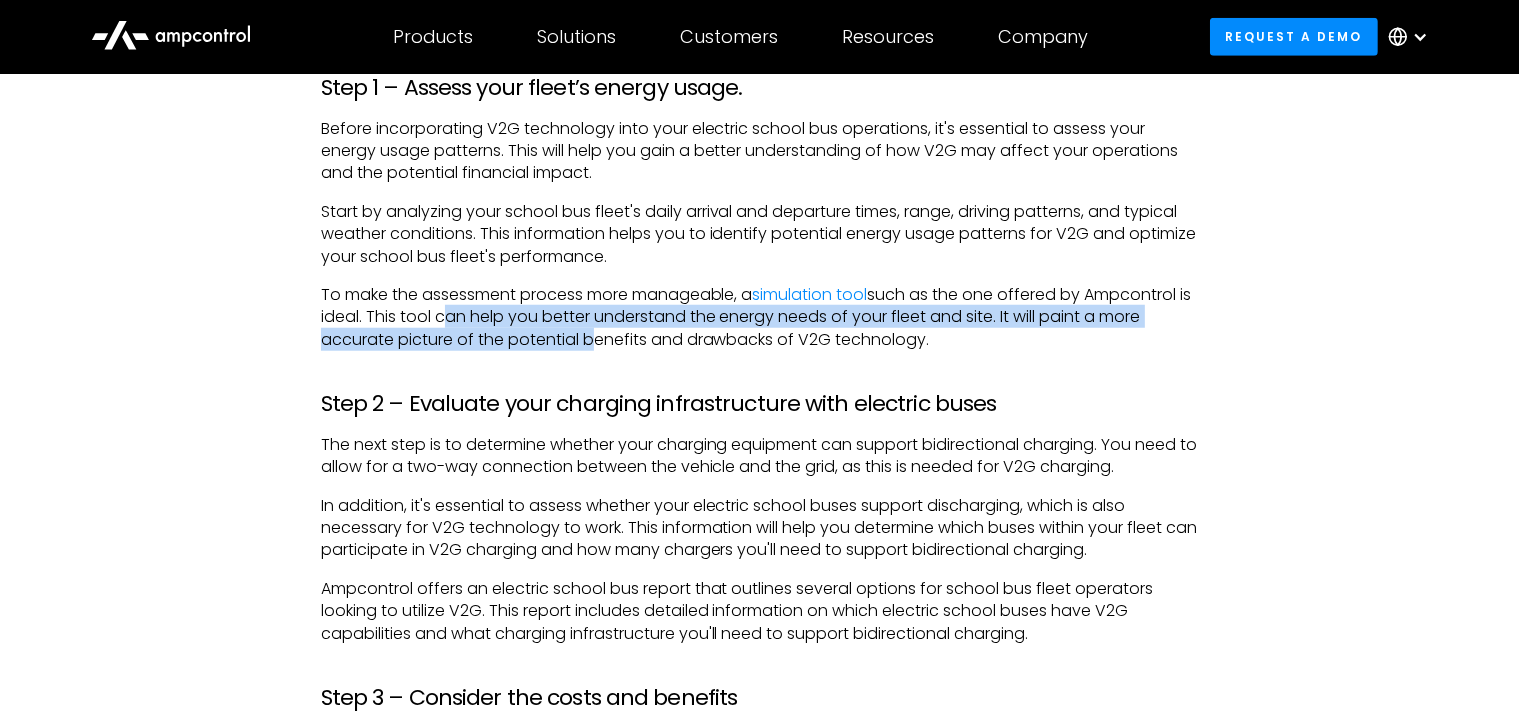 drag, startPoint x: 533, startPoint y: 352, endPoint x: 482, endPoint y: 324, distance: 58.18075 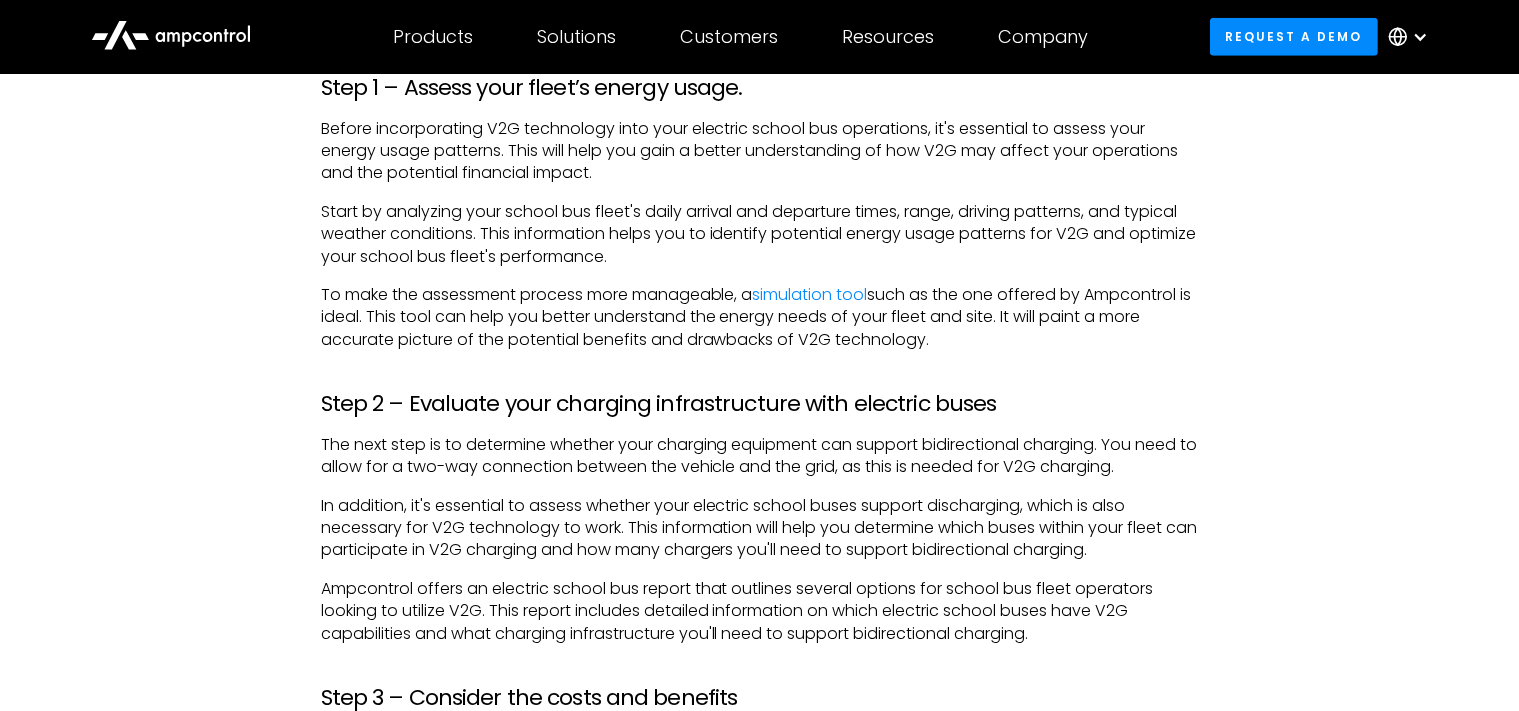 click on "To make the assessment process more manageable, a  simulation tool  such as the one offered by Ampcontrol is ideal. This tool can help you better understand the energy needs of your fleet and site. It will paint a more accurate picture of the potential benefits and drawbacks of V2G technology." at bounding box center (760, 317) 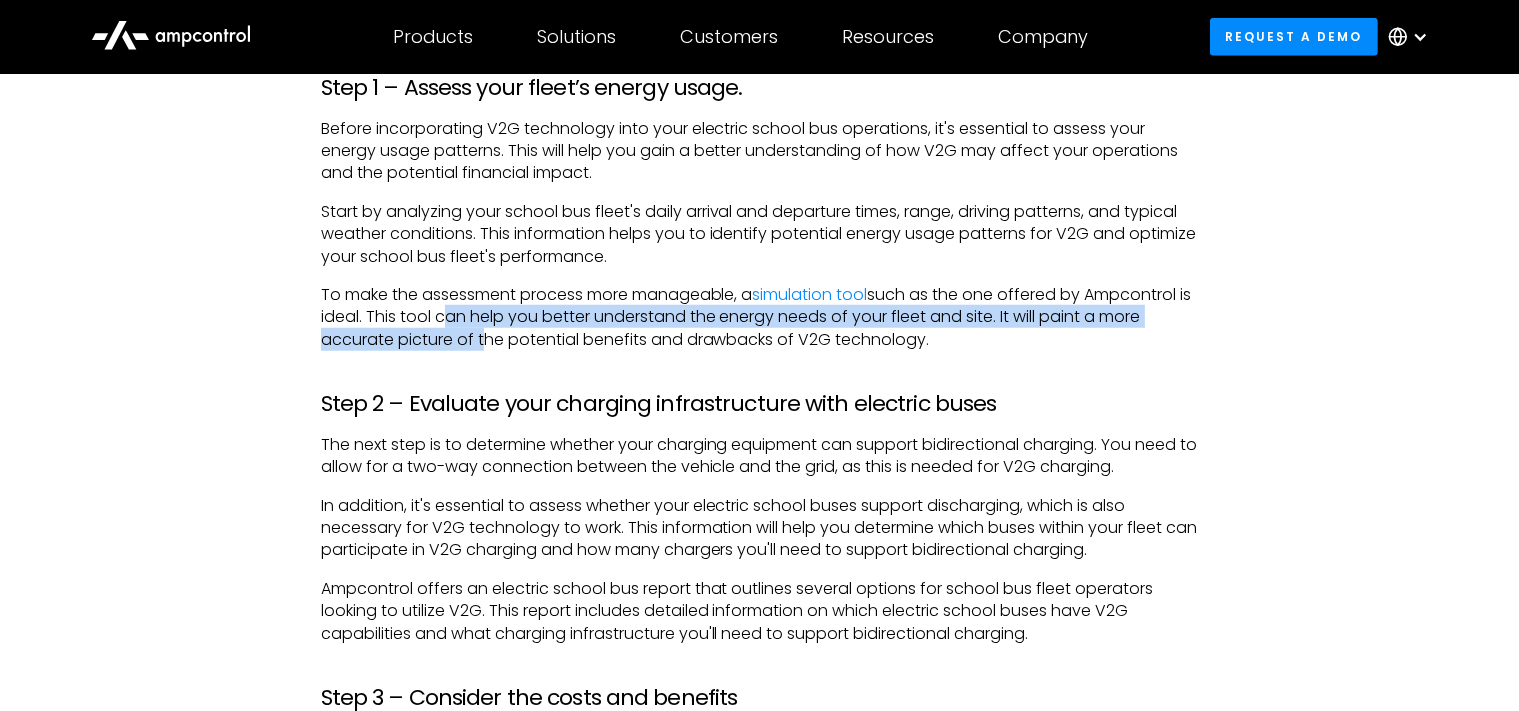 drag, startPoint x: 452, startPoint y: 322, endPoint x: 457, endPoint y: 346, distance: 24.5153 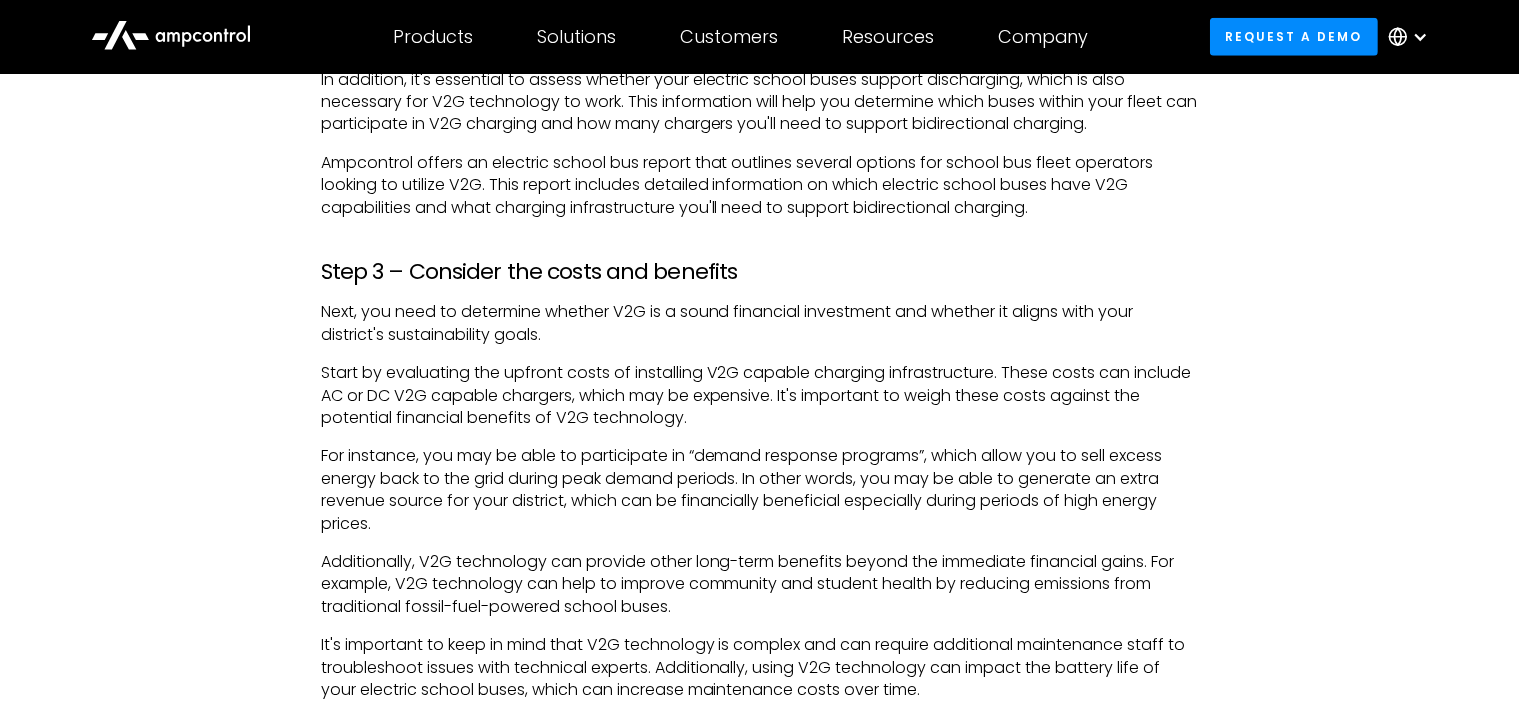 scroll, scrollTop: 2099, scrollLeft: 0, axis: vertical 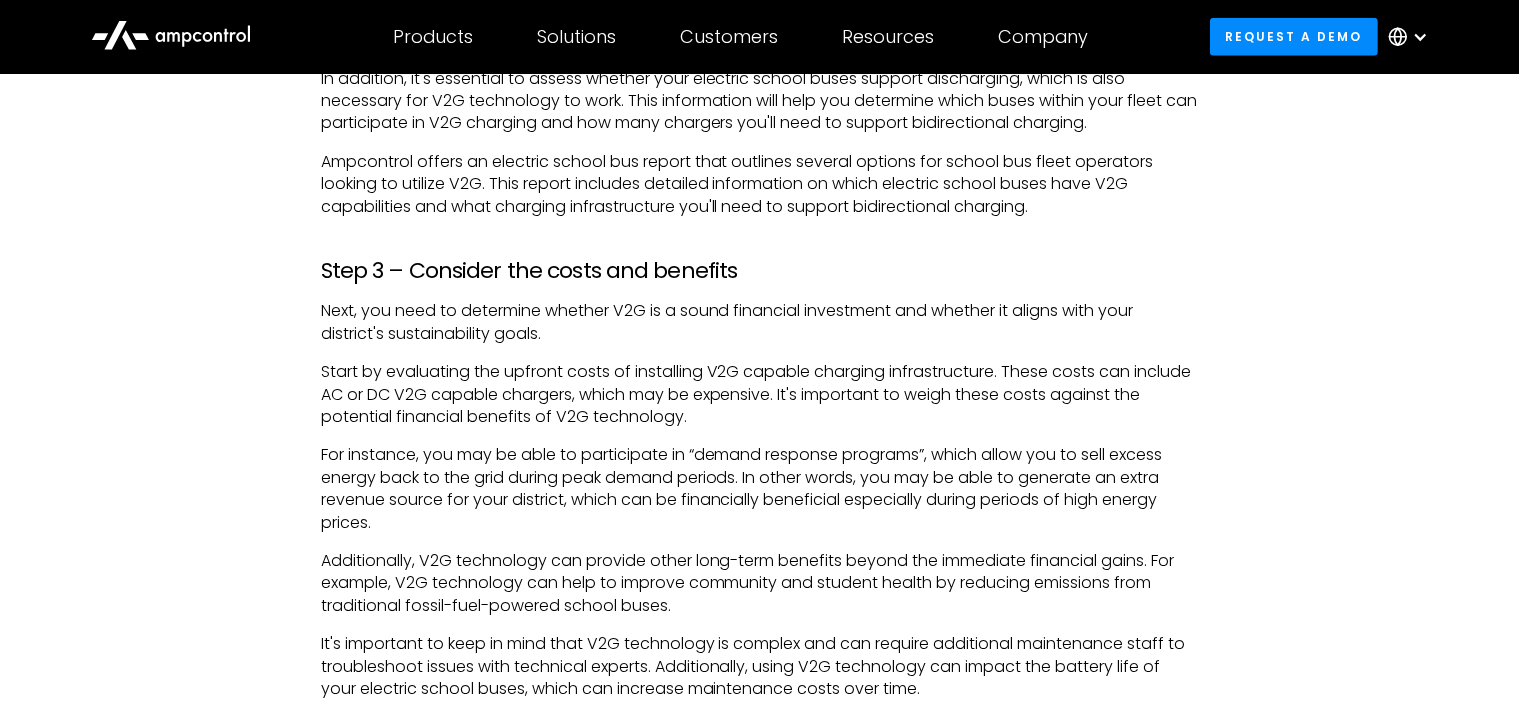 click on "For instance, you may be able to participate in “demand response programs”, which allow you to sell excess energy back to the grid during peak demand periods. In other words, you may be able to generate an extra revenue source for your district, which can be financially beneficial especially during periods of high energy prices." at bounding box center (760, 489) 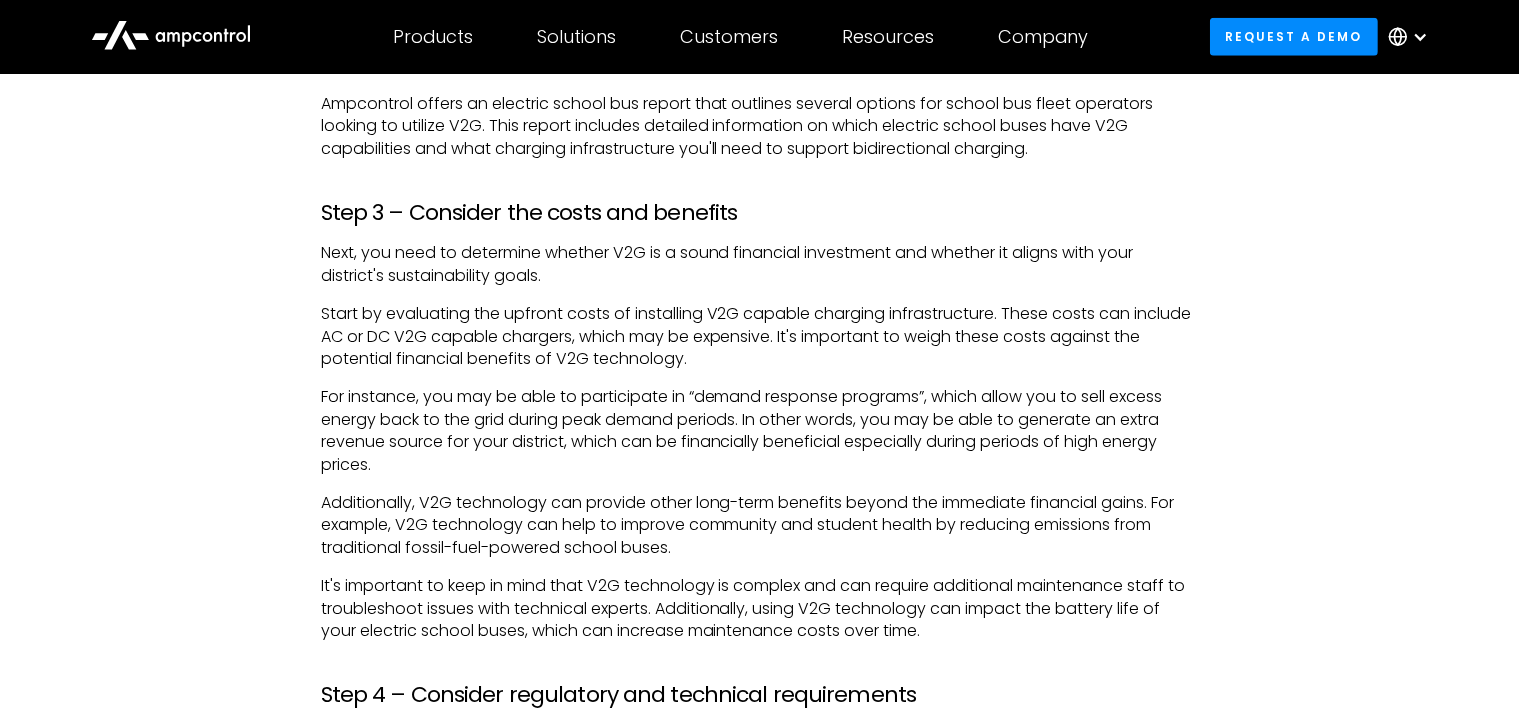 scroll, scrollTop: 2158, scrollLeft: 0, axis: vertical 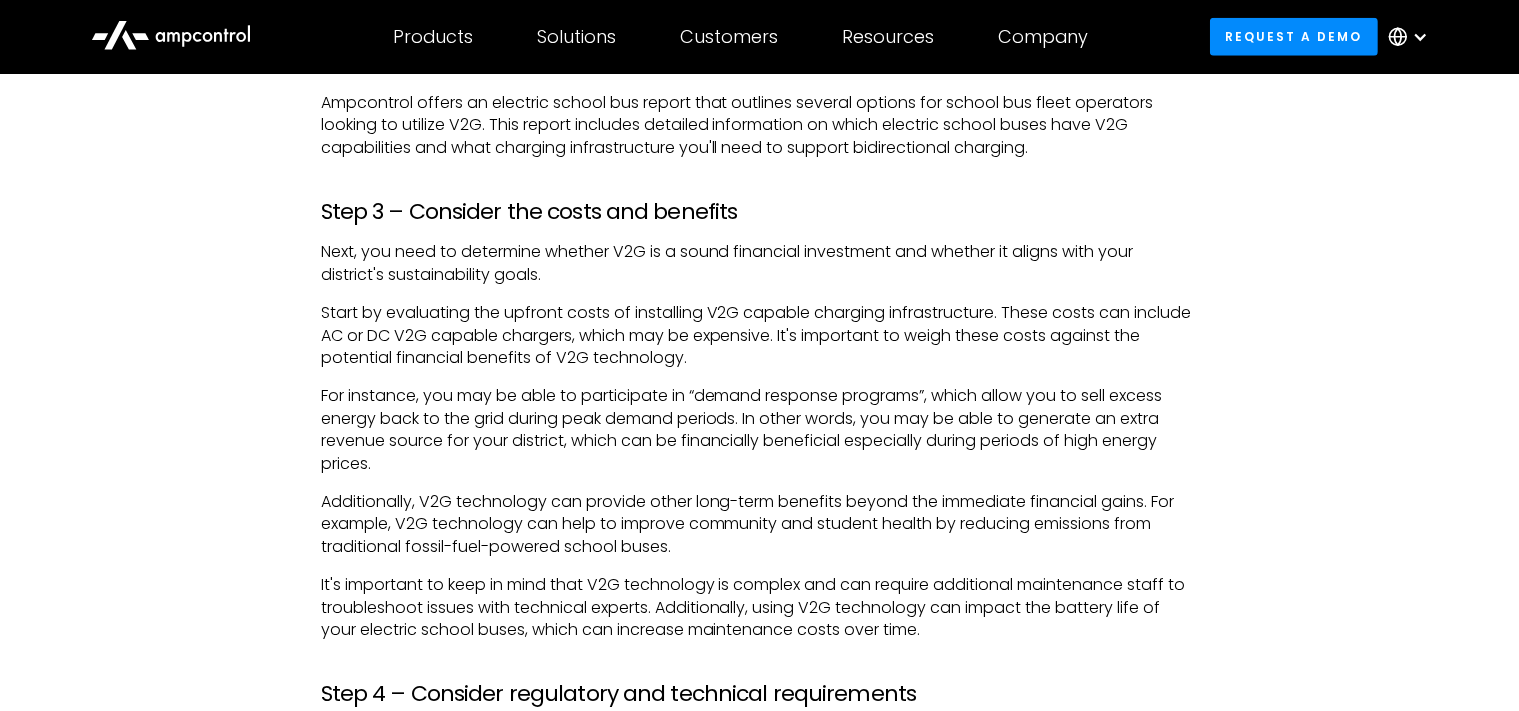 click on "Next, you need to determine whether V2G is a sound financial investment and whether it aligns with your district's sustainability goals." at bounding box center [760, 263] 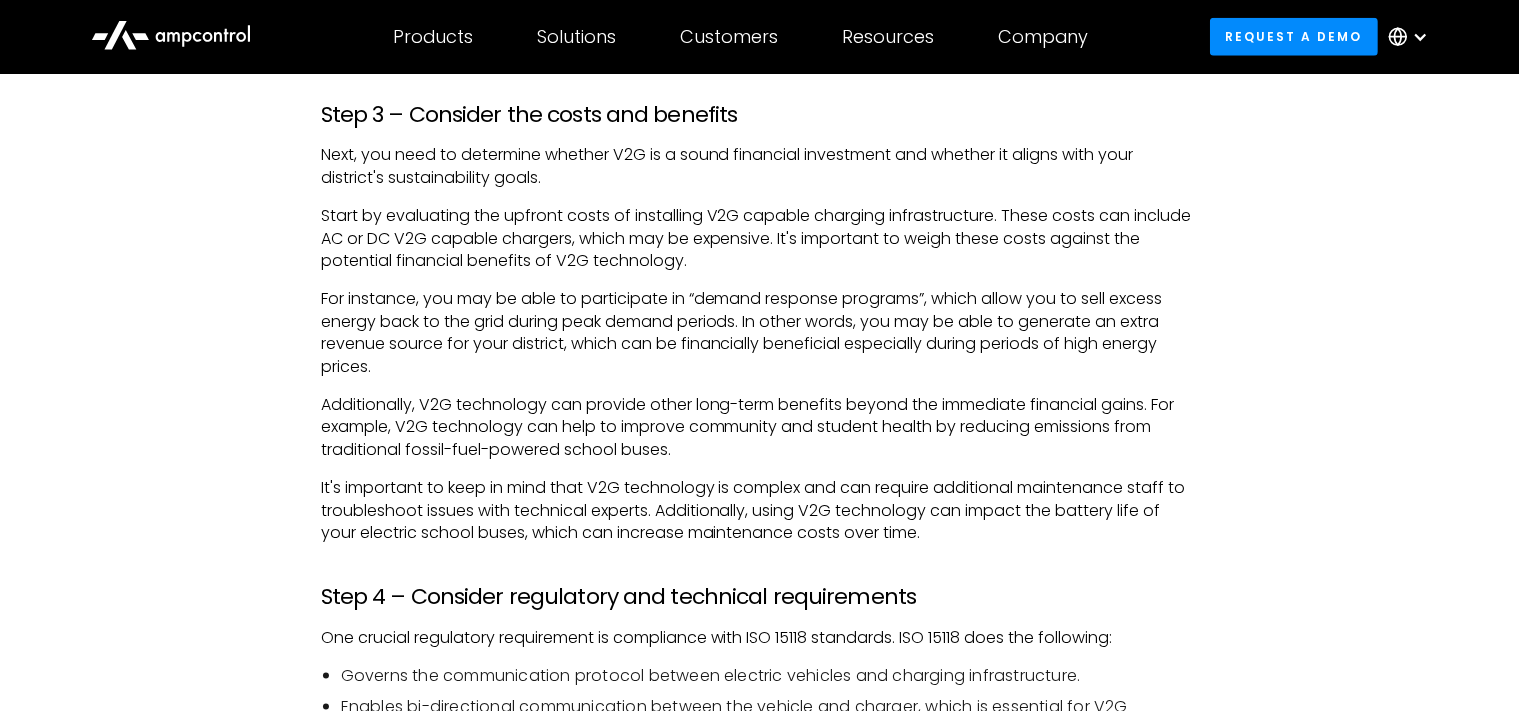 scroll, scrollTop: 2300, scrollLeft: 0, axis: vertical 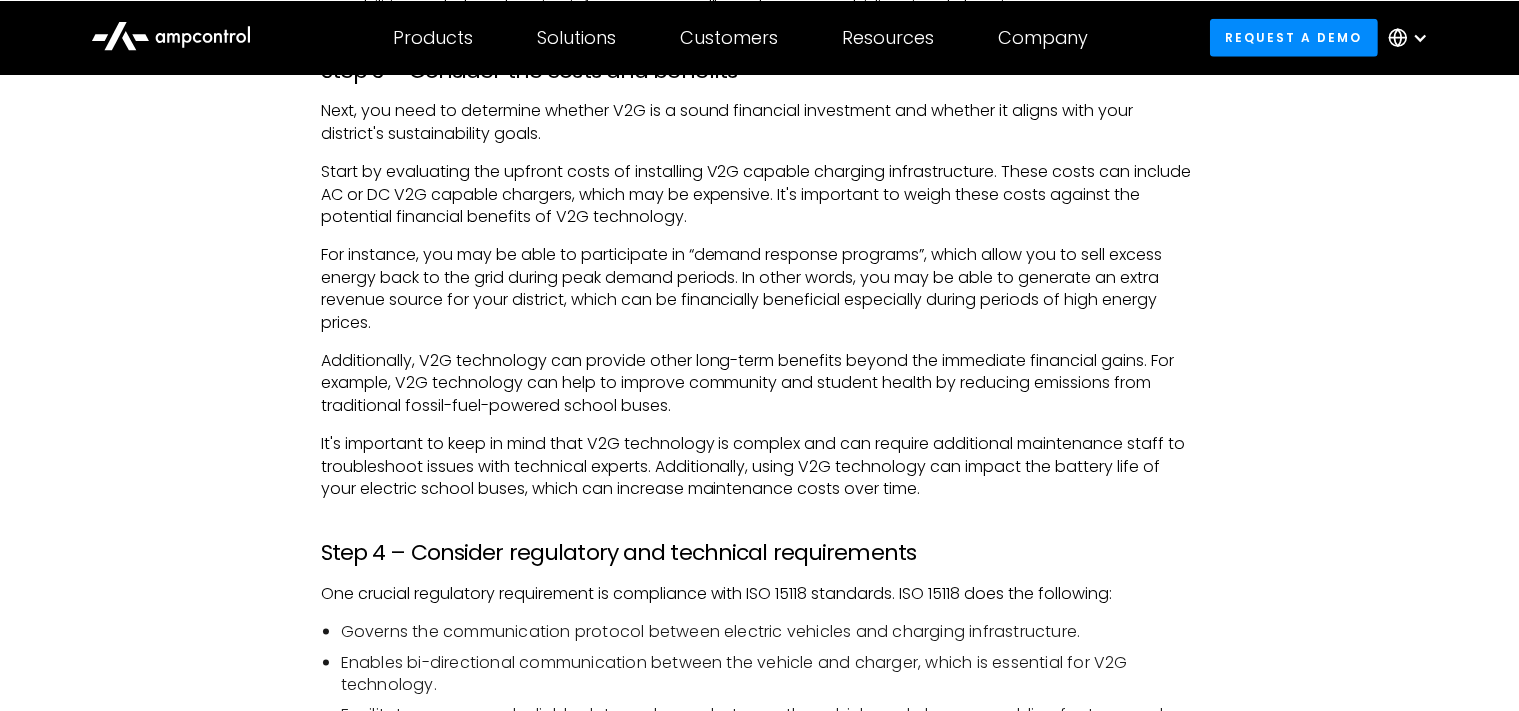 click on "Start by evaluating the upfront costs of installing V2G capable charging infrastructure. These costs can include AC or DC V2G capable chargers, which may be expensive. It's important to weigh these costs against the potential financial benefits of V2G technology." at bounding box center (760, 193) 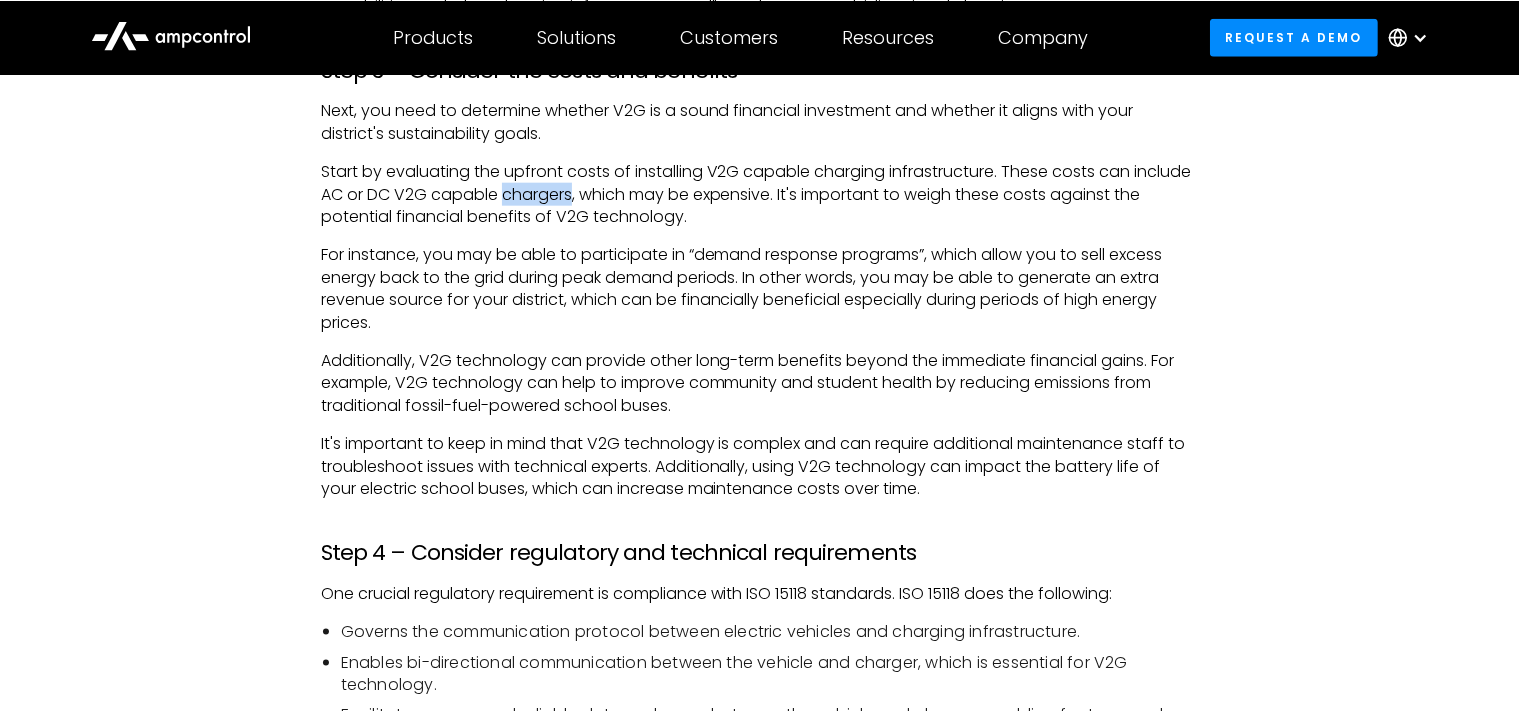 click on "Start by evaluating the upfront costs of installing V2G capable charging infrastructure. These costs can include AC or DC V2G capable chargers, which may be expensive. It's important to weigh these costs against the potential financial benefits of V2G technology." at bounding box center [760, 193] 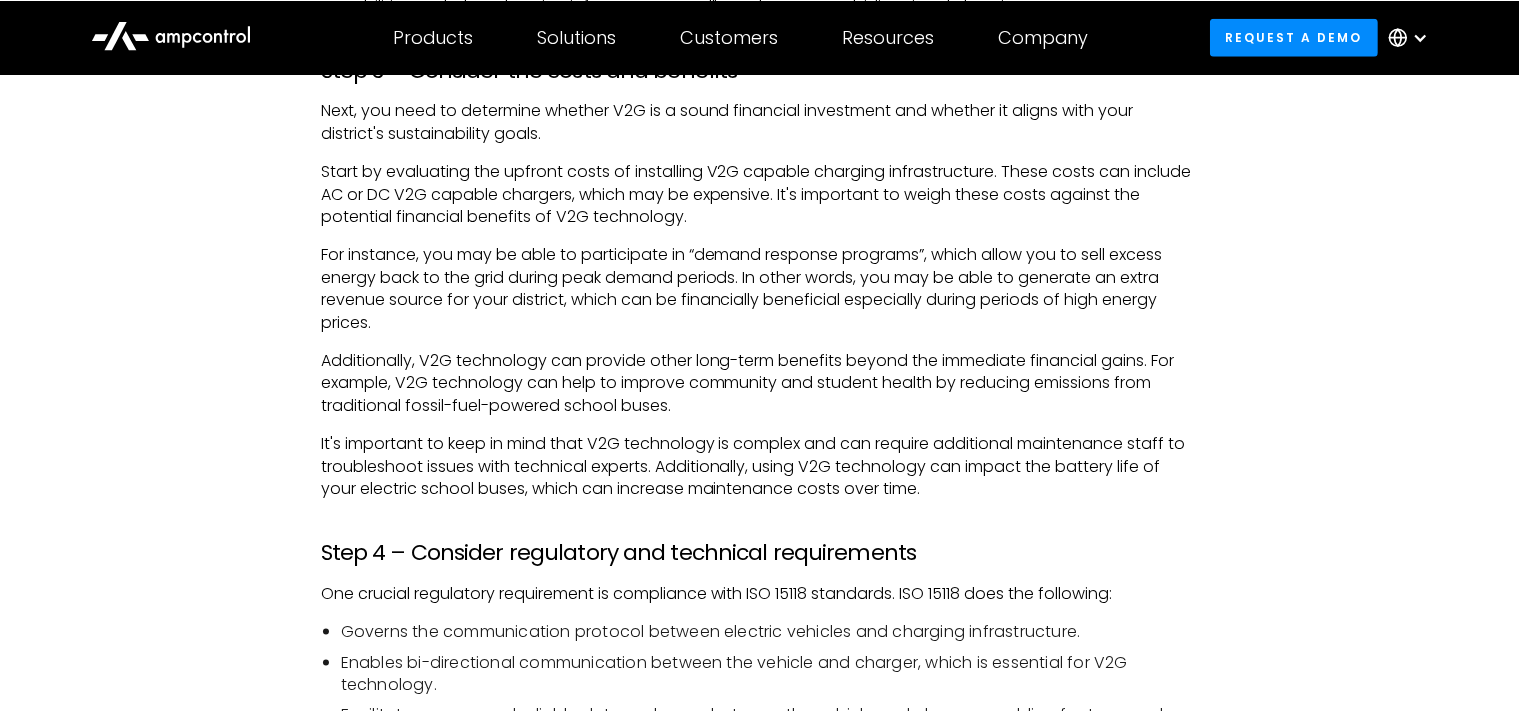 click on "Start by evaluating the upfront costs of installing V2G capable charging infrastructure. These costs can include AC or DC V2G capable chargers, which may be expensive. It's important to weigh these costs against the potential financial benefits of V2G technology." at bounding box center (760, 193) 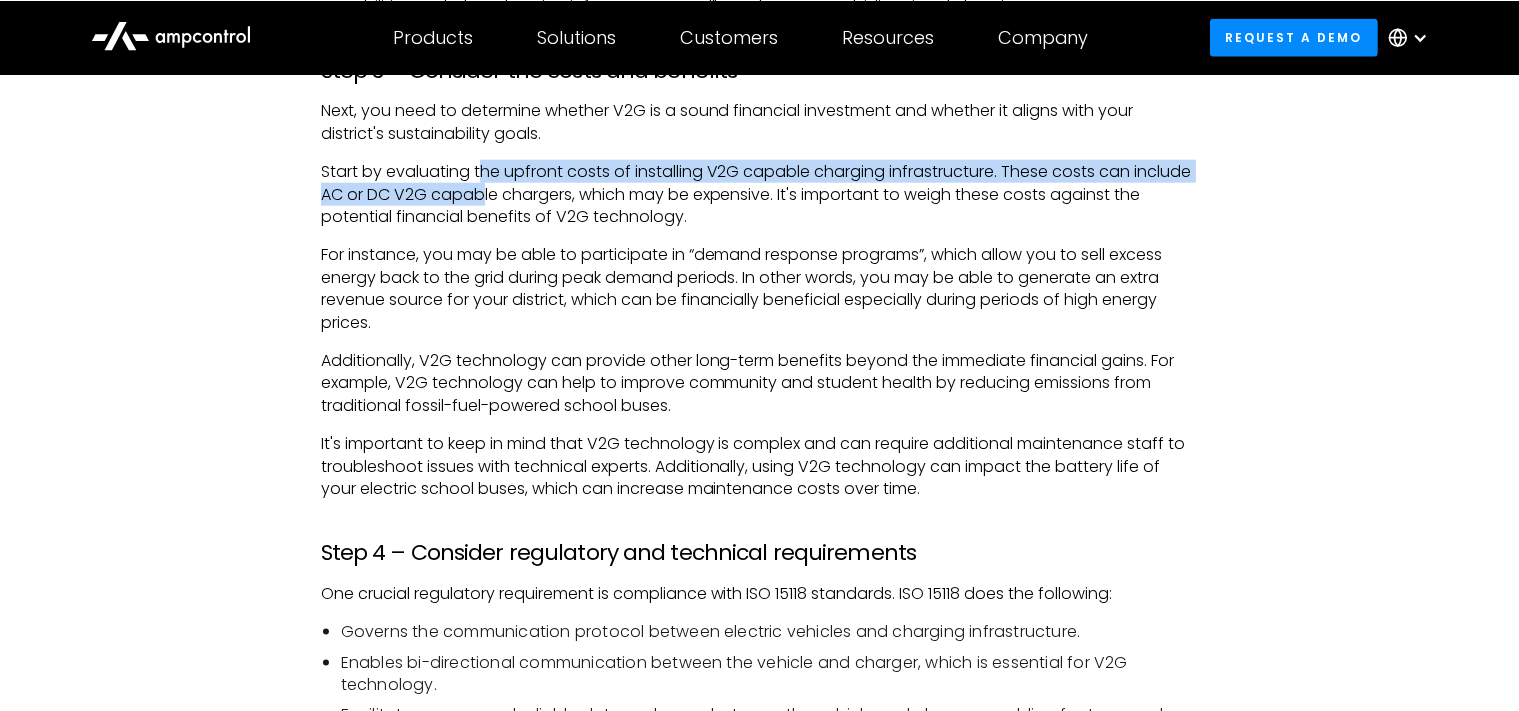 drag, startPoint x: 483, startPoint y: 173, endPoint x: 482, endPoint y: 191, distance: 18.027756 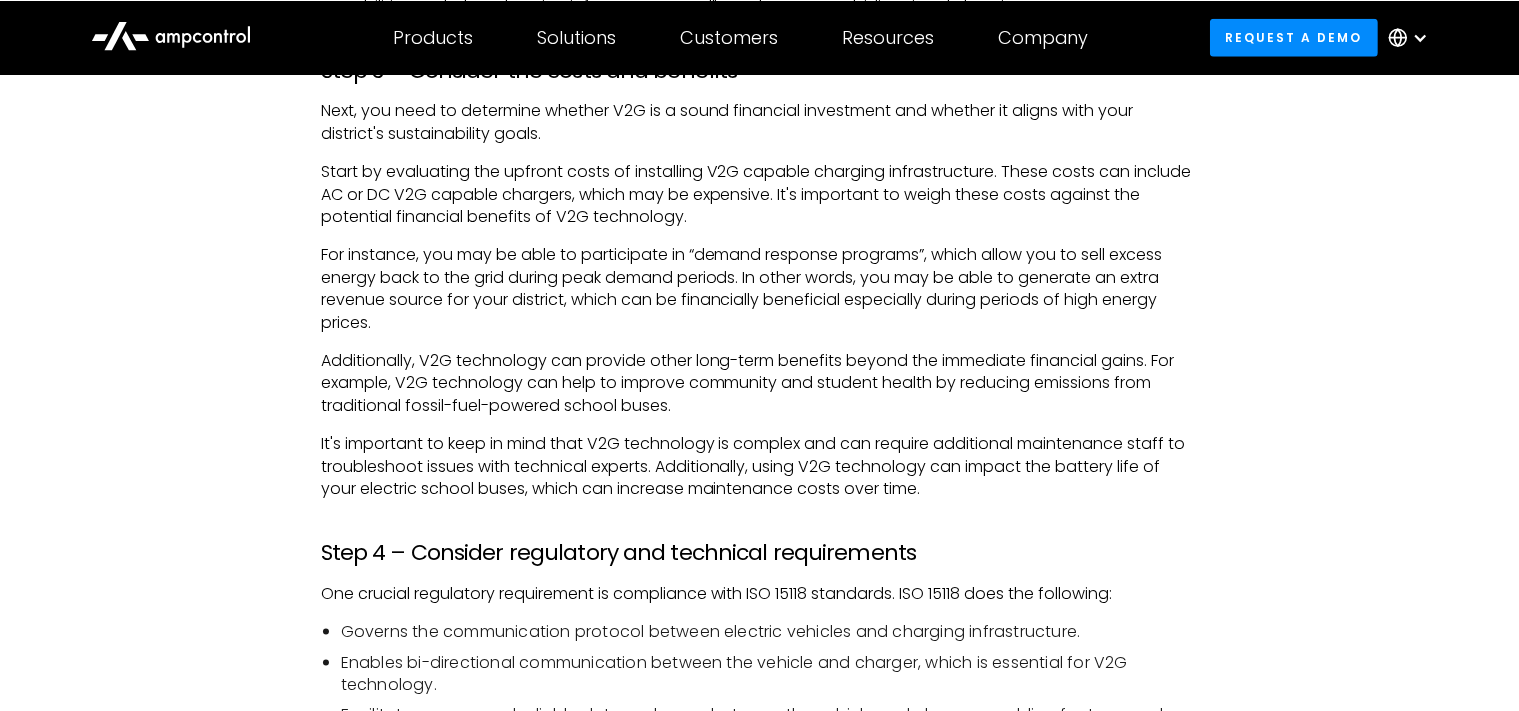 click on "For instance, you may be able to participate in “demand response programs”, which allow you to sell excess energy back to the grid during peak demand periods. In other words, you may be able to generate an extra revenue source for your district, which can be financially beneficial especially during periods of high energy prices." at bounding box center [760, 288] 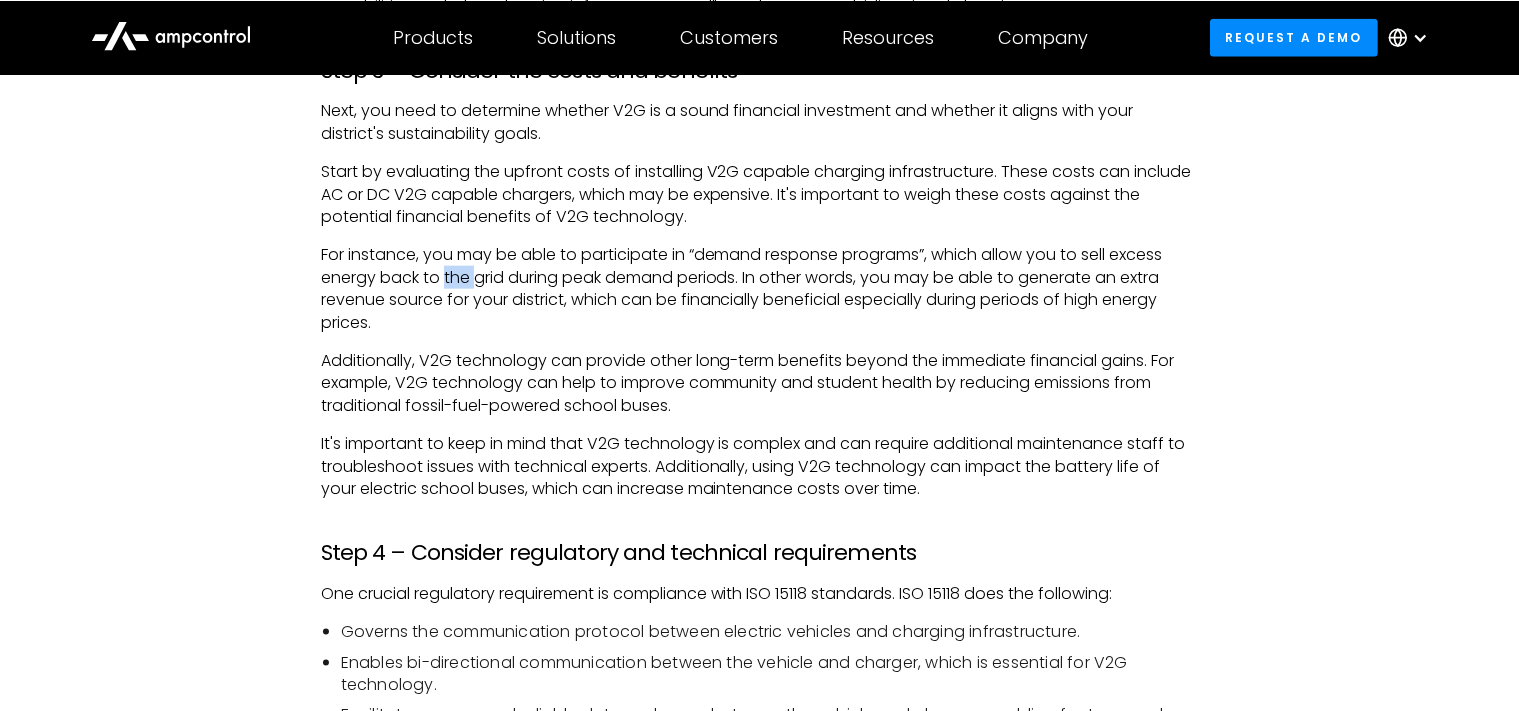 click on "For instance, you may be able to participate in “demand response programs”, which allow you to sell excess energy back to the grid during peak demand periods. In other words, you may be able to generate an extra revenue source for your district, which can be financially beneficial especially during periods of high energy prices." at bounding box center [760, 288] 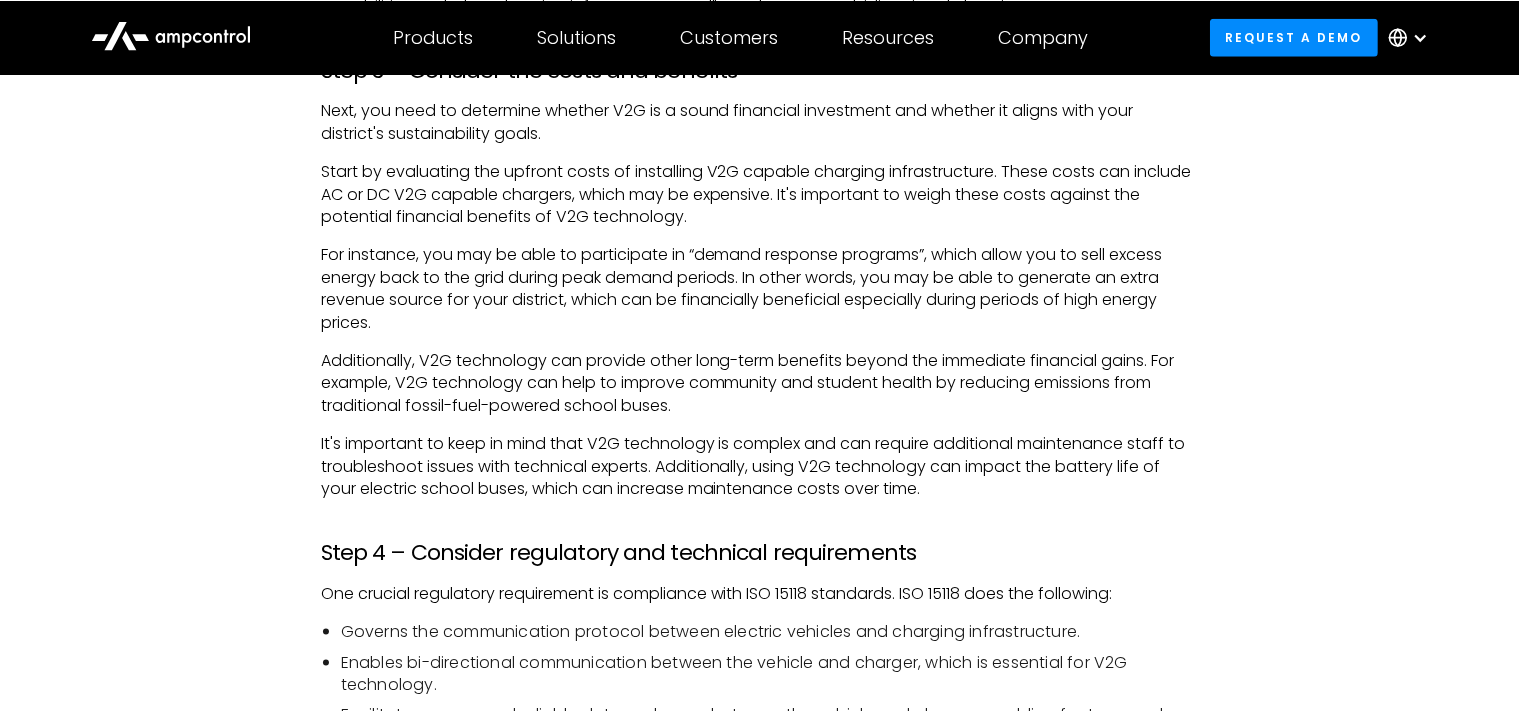 click on "For instance, you may be able to participate in “demand response programs”, which allow you to sell excess energy back to the grid during peak demand periods. In other words, you may be able to generate an extra revenue source for your district, which can be financially beneficial especially during periods of high energy prices." at bounding box center [760, 288] 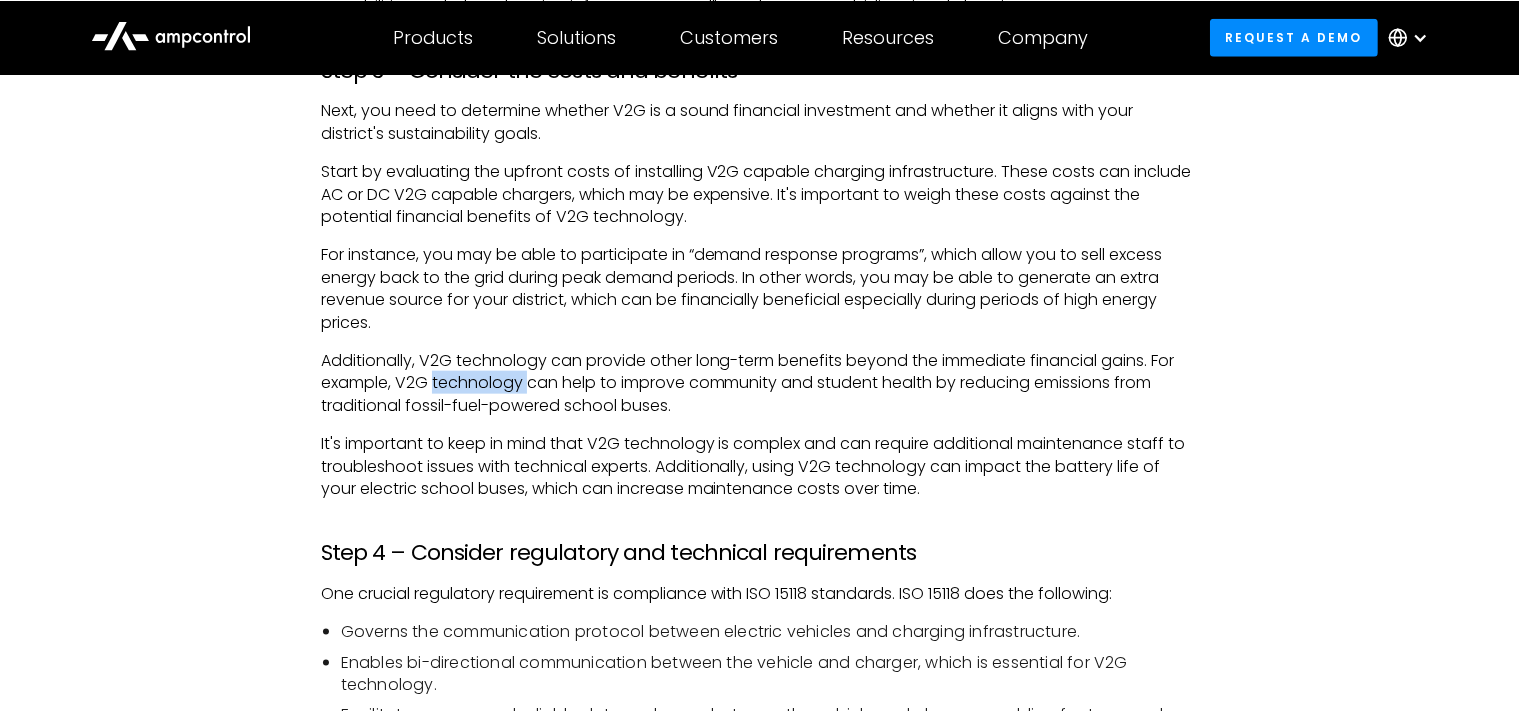 click on "Additionally, V2G technology can provide other long-term benefits beyond the immediate financial gains. For example, V2G technology can help to improve community and student health by reducing emissions from traditional fossil-fuel-powered school buses." at bounding box center [760, 382] 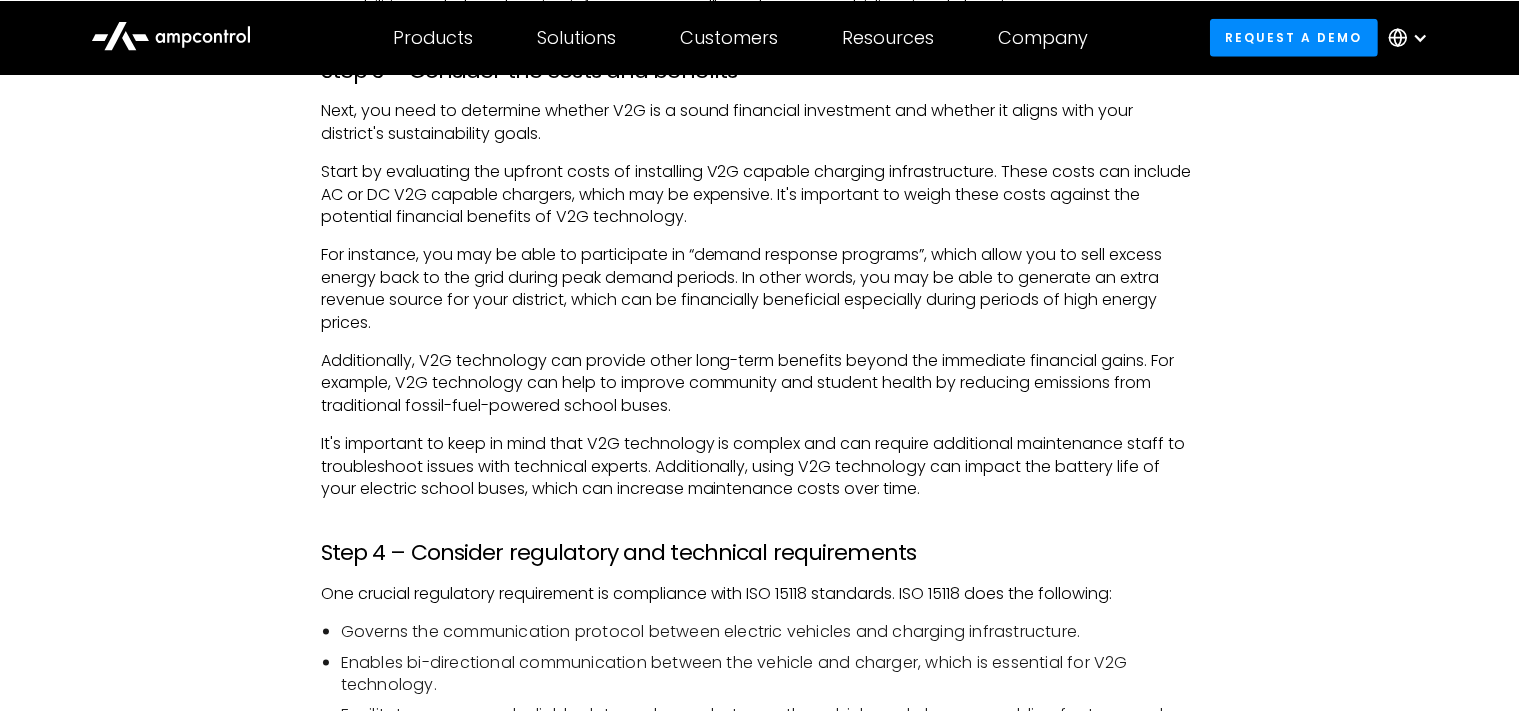 click on "Additionally, V2G technology can provide other long-term benefits beyond the immediate financial gains. For example, V2G technology can help to improve community and student health by reducing emissions from traditional fossil-fuel-powered school buses." at bounding box center (760, 382) 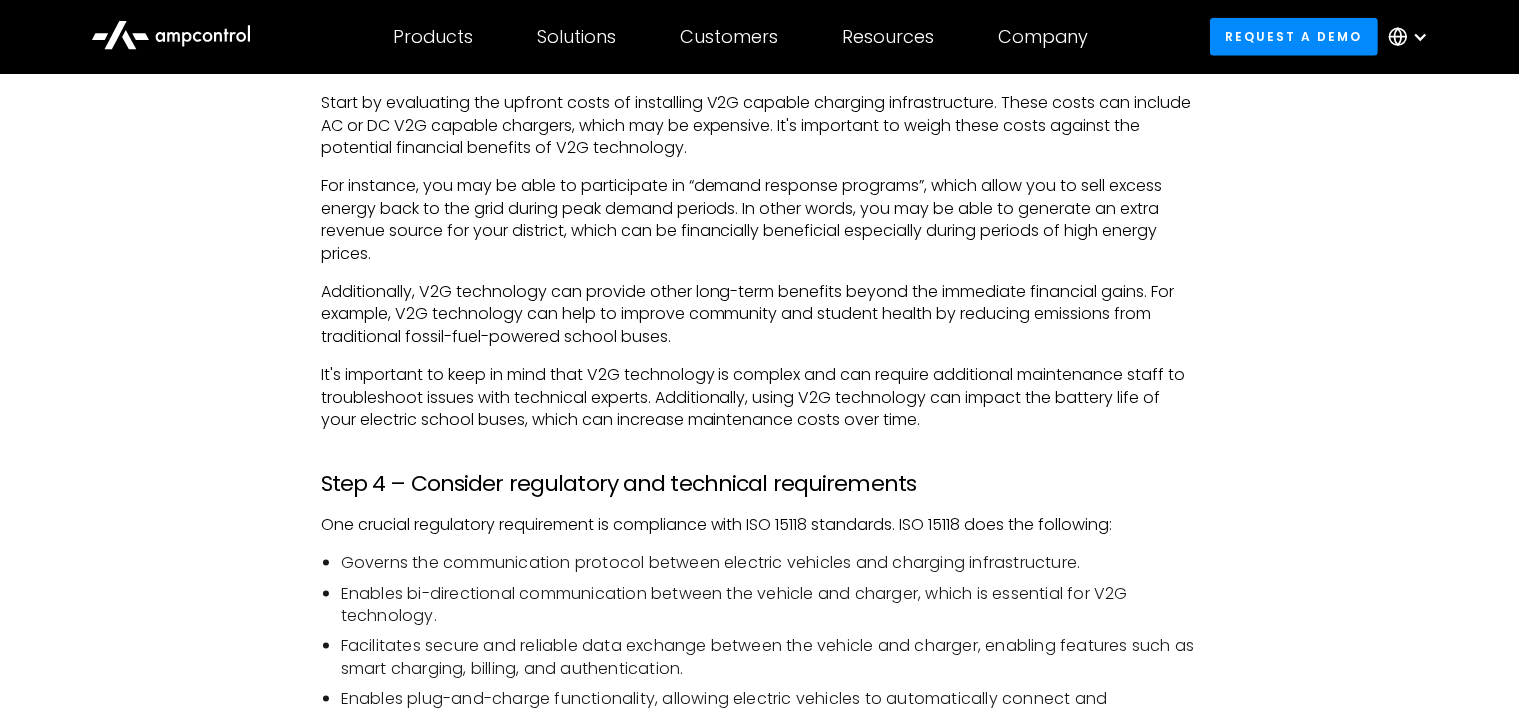 scroll, scrollTop: 2371, scrollLeft: 0, axis: vertical 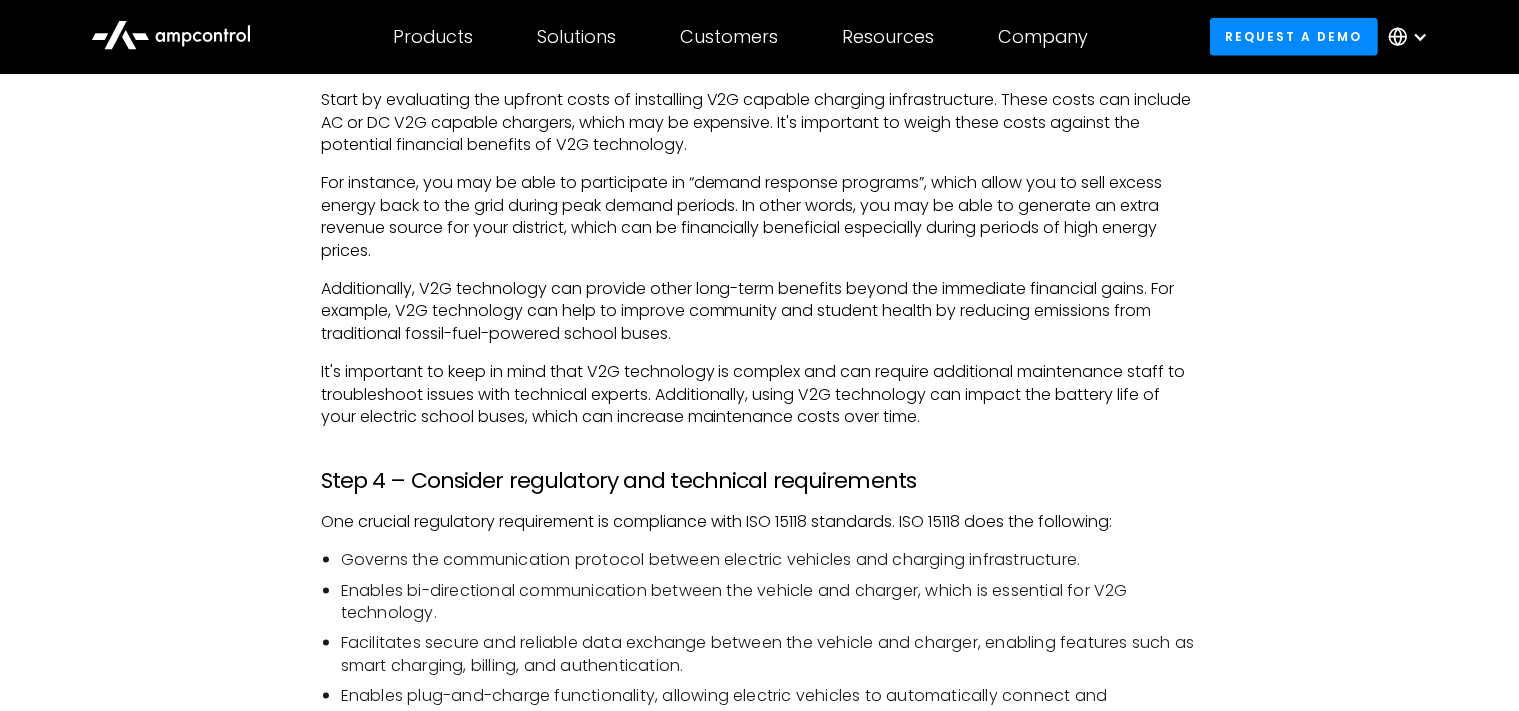 click on "It's important to keep in mind that V2G technology is complex and can require additional maintenance staff to troubleshoot issues with technical experts. Additionally, using V2G technology can impact the battery life of your electric school buses, which can increase maintenance costs over time." at bounding box center (760, 394) 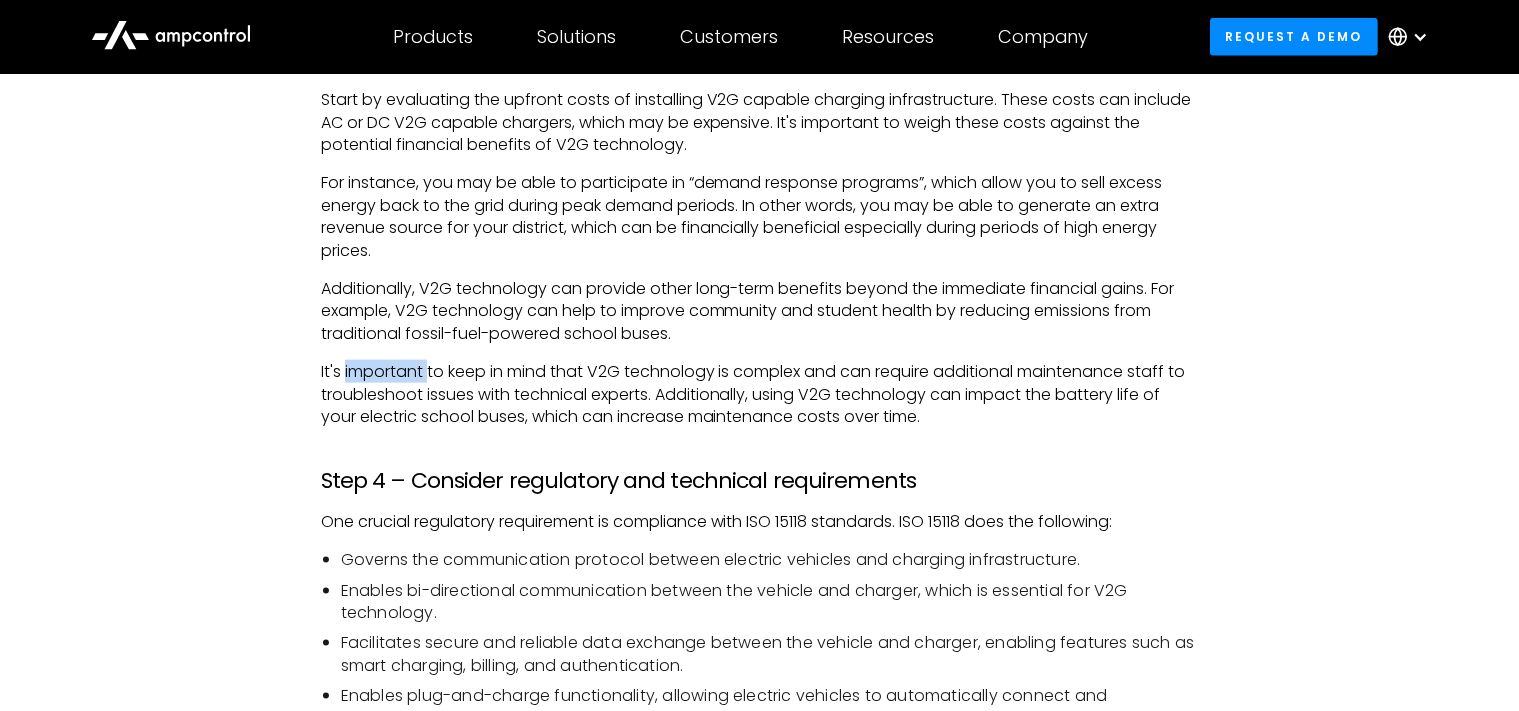 click on "It's important to keep in mind that V2G technology is complex and can require additional maintenance staff to troubleshoot issues with technical experts. Additionally, using V2G technology can impact the battery life of your electric school buses, which can increase maintenance costs over time." at bounding box center (760, 394) 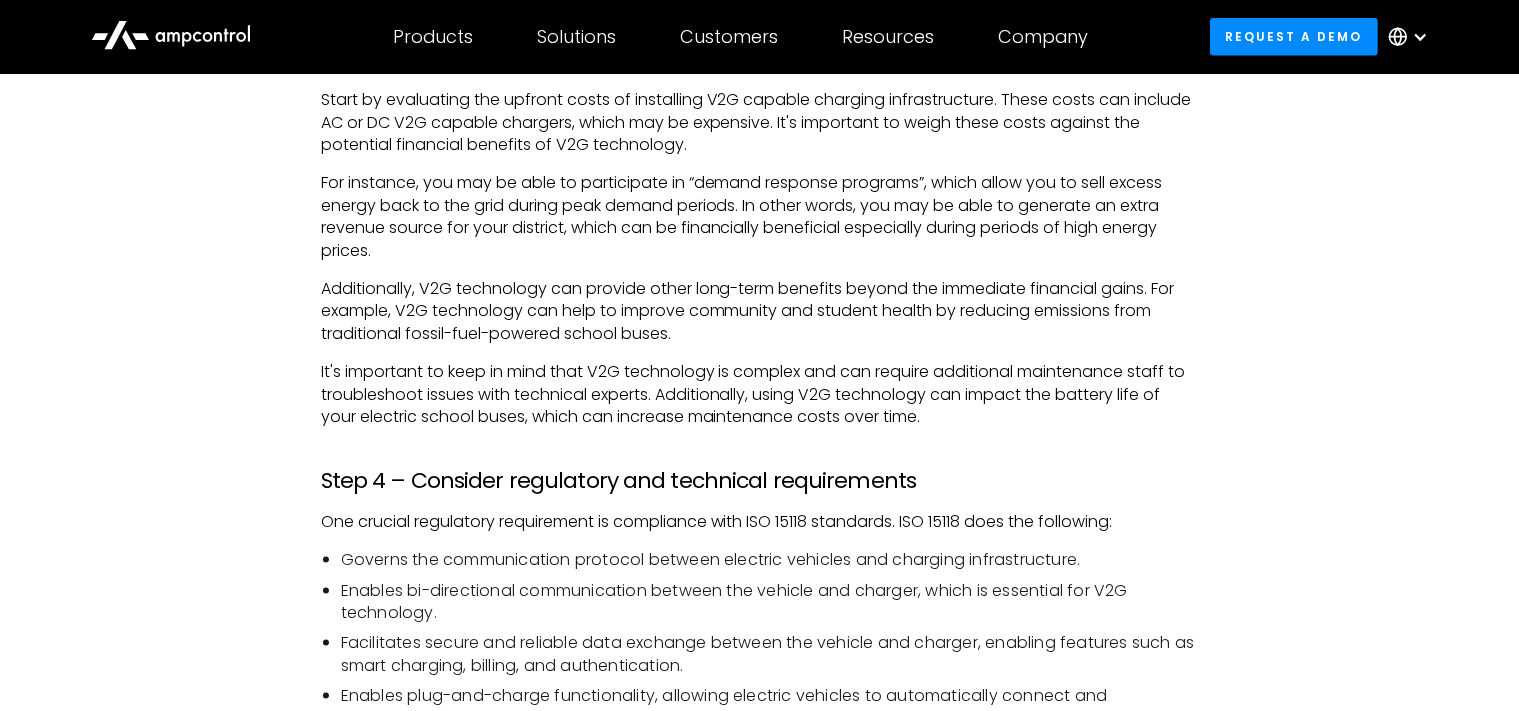 click on "It's important to keep in mind that V2G technology is complex and can require additional maintenance staff to troubleshoot issues with technical experts. Additionally, using V2G technology can impact the battery life of your electric school buses, which can increase maintenance costs over time." at bounding box center (760, 394) 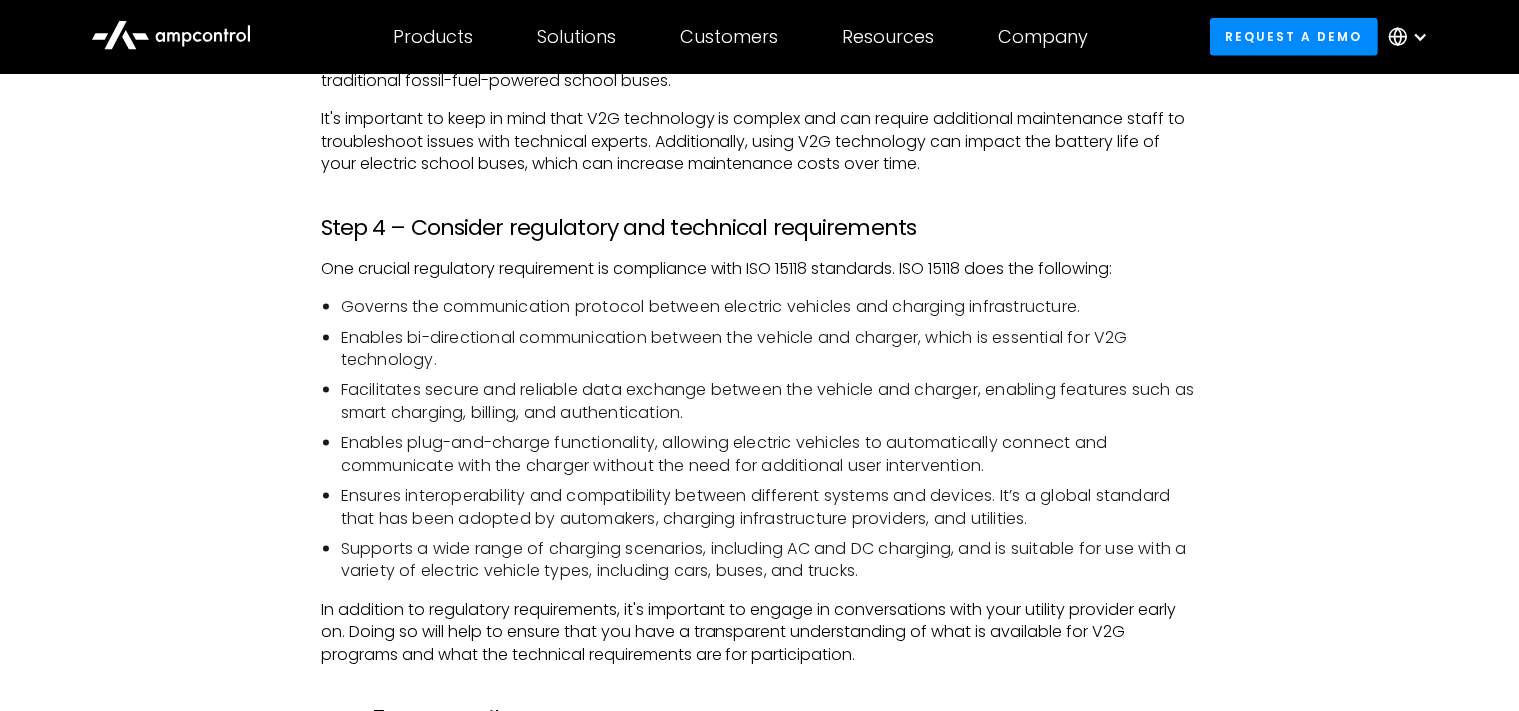 scroll, scrollTop: 2628, scrollLeft: 0, axis: vertical 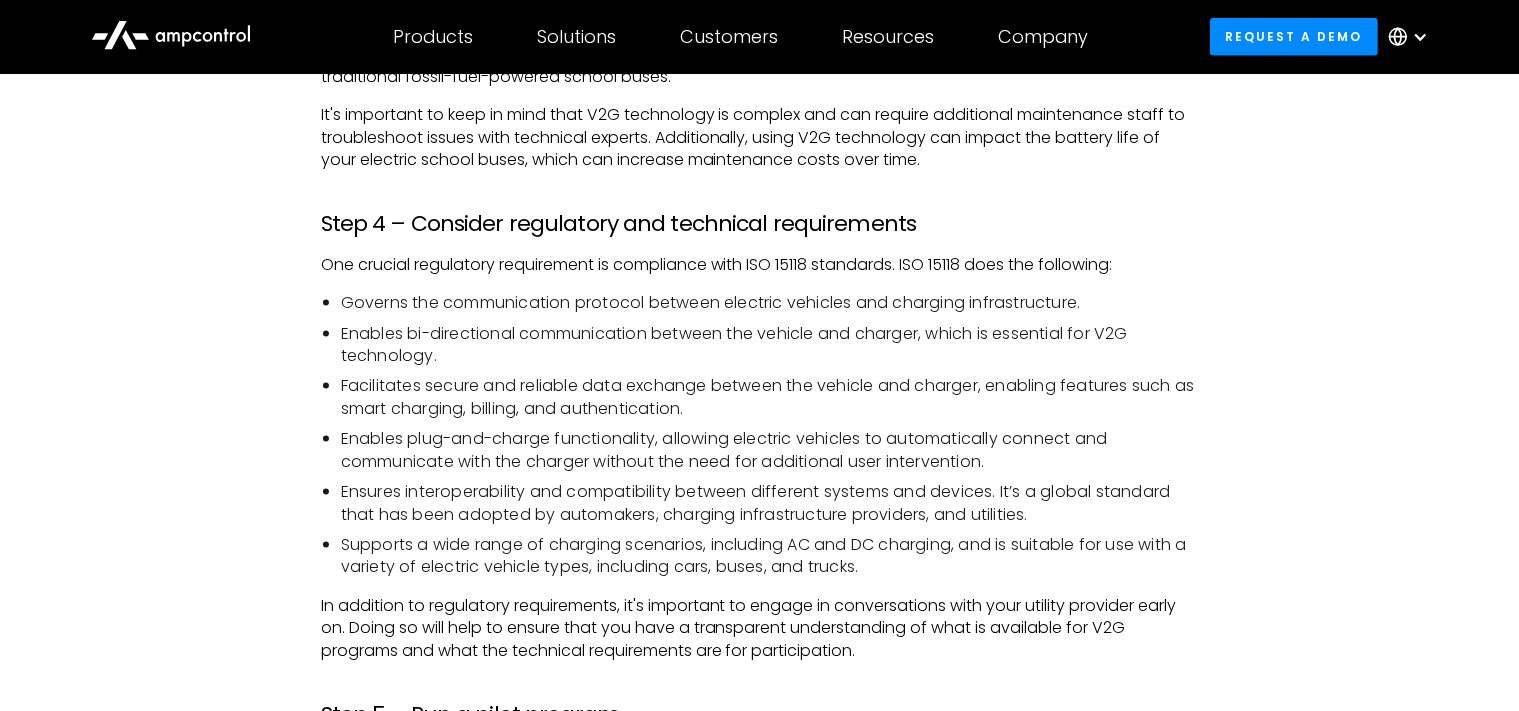 click on "Governs the communication protocol between electric vehicles and charging infrastructure." at bounding box center (770, 303) 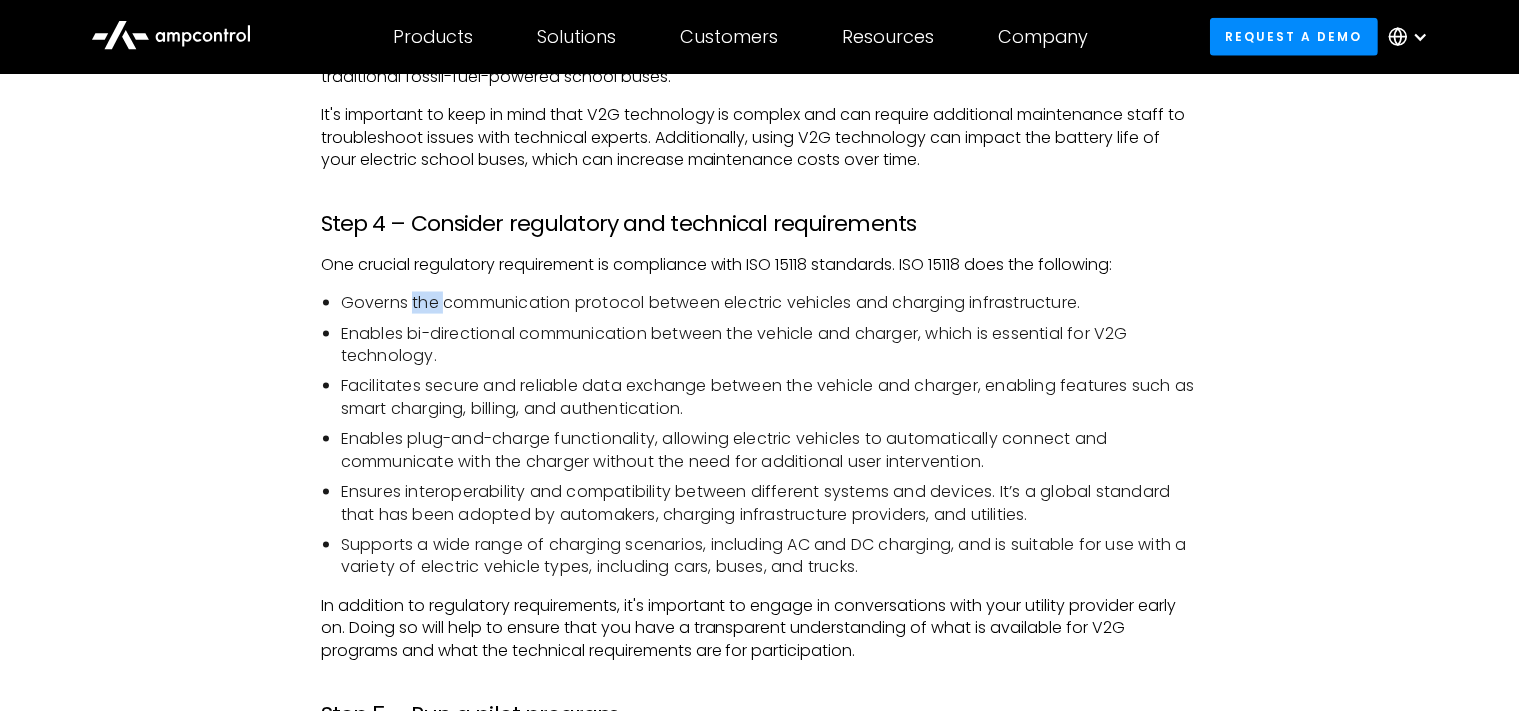 click on "Governs the communication protocol between electric vehicles and charging infrastructure." at bounding box center (770, 303) 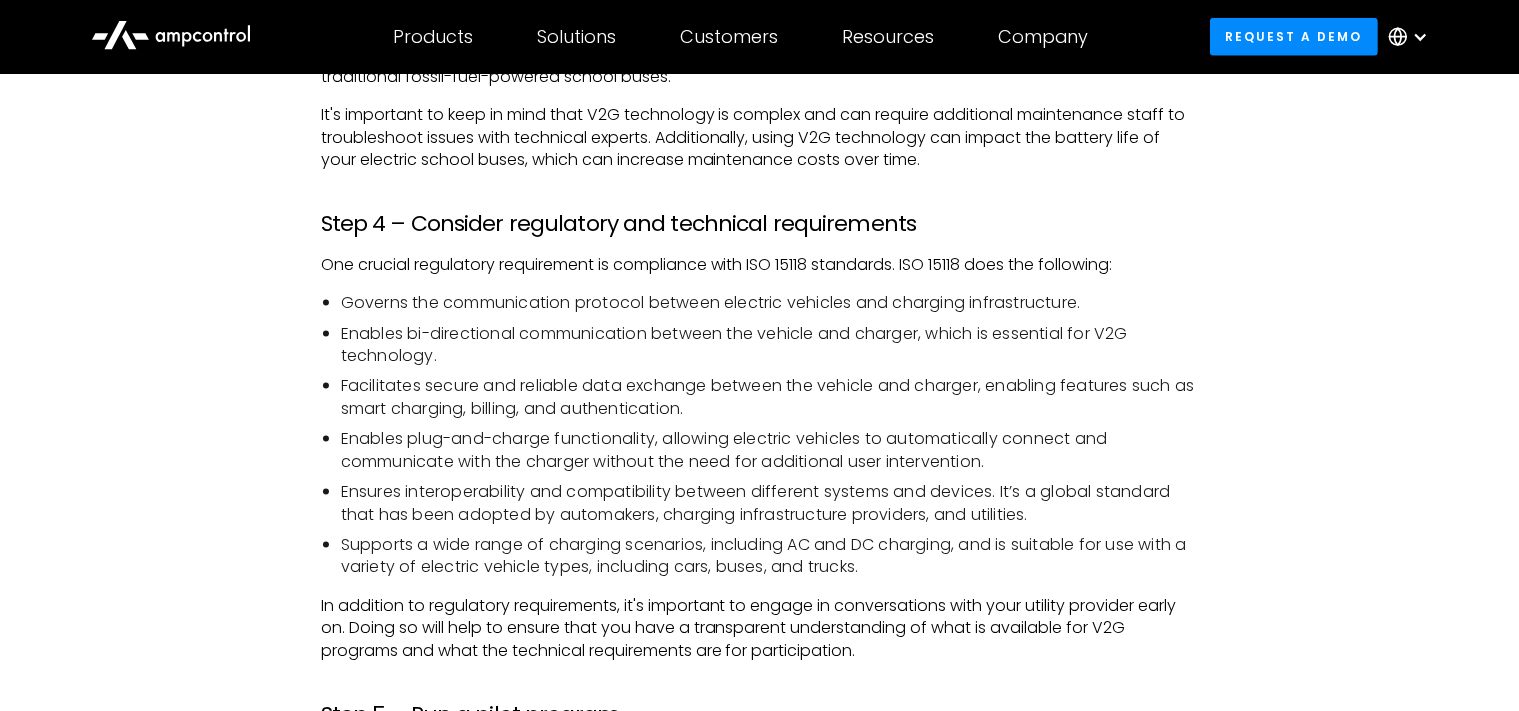click on "Governs the communication protocol between electric vehicles and charging infrastructure." at bounding box center [770, 303] 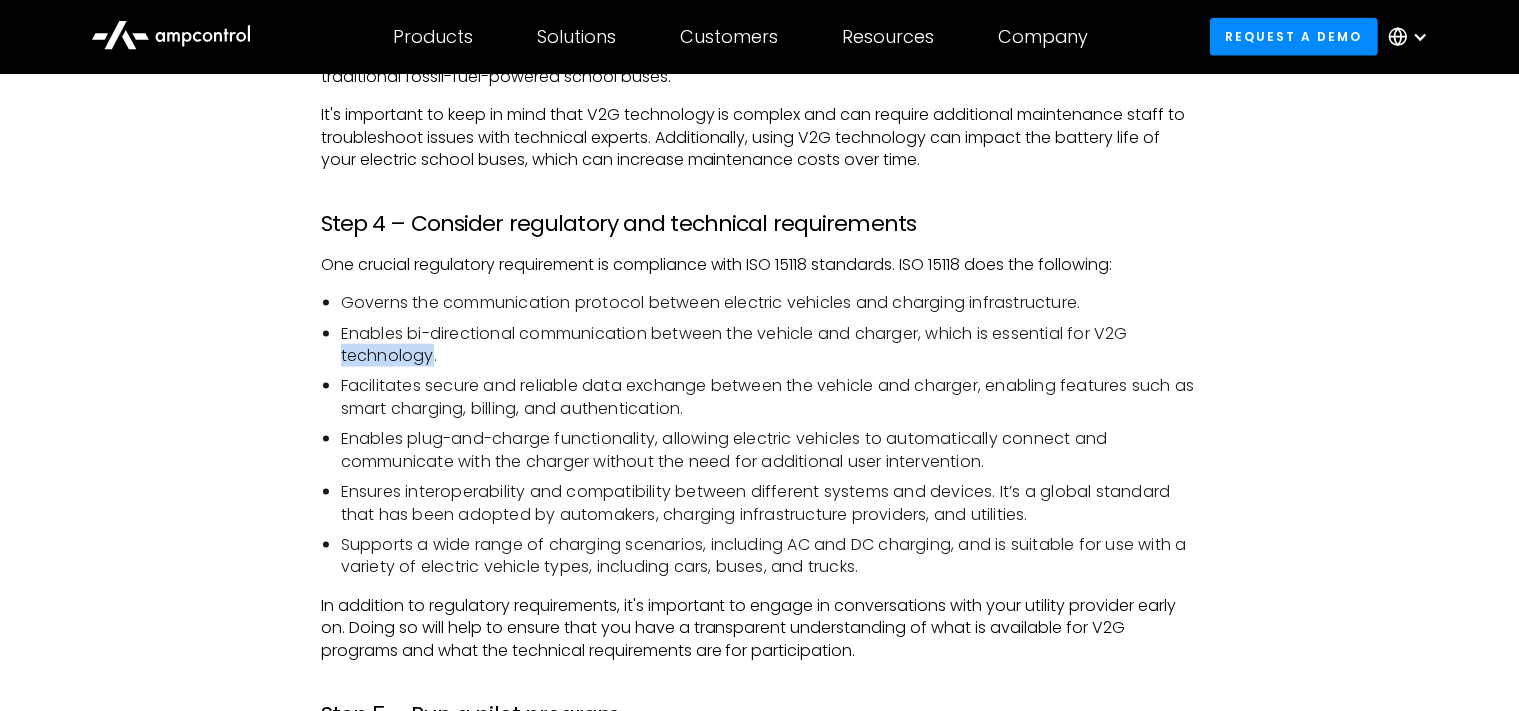 click on "Enables bi-directional communication between the vehicle and charger, which is essential for V2G technology." at bounding box center [770, 345] 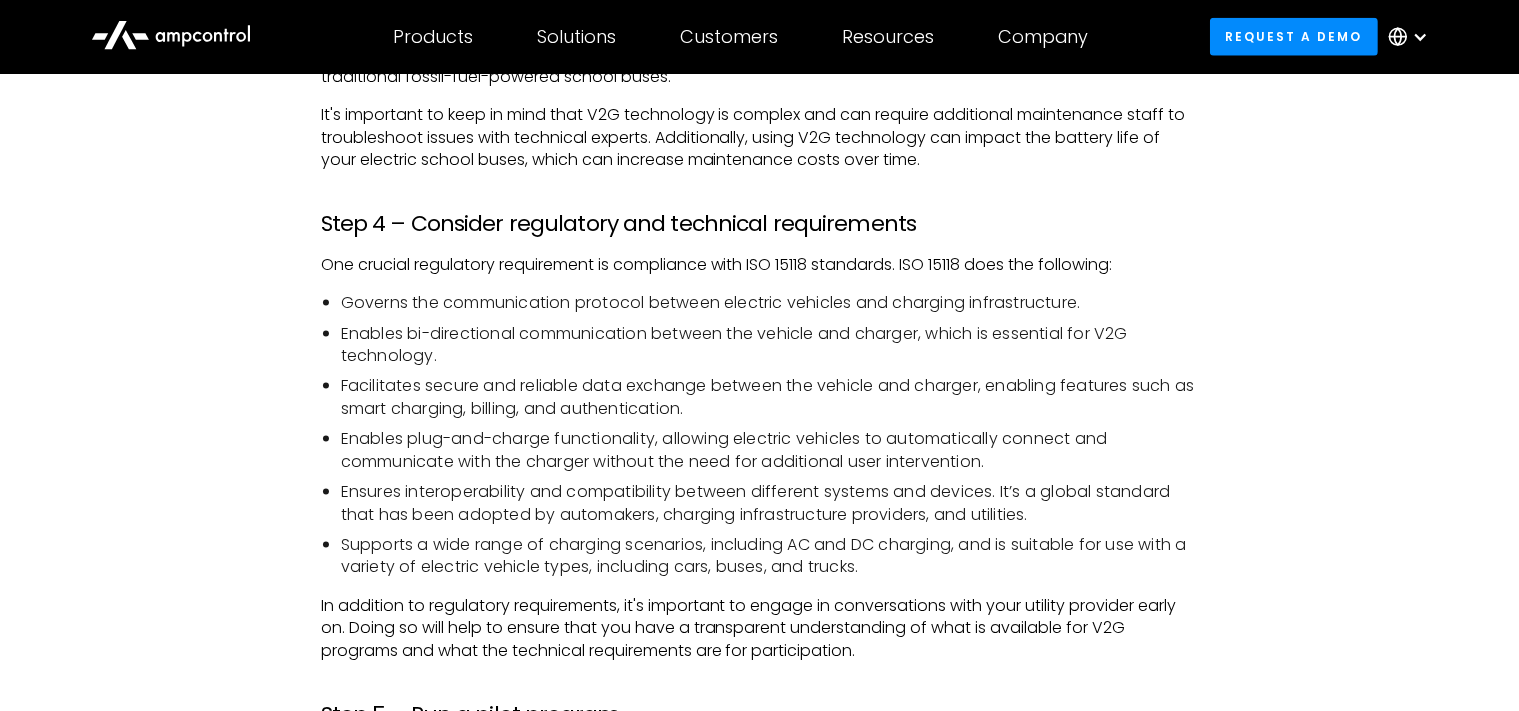 click on "Enables bi-directional communication between the vehicle and charger, which is essential for V2G technology." at bounding box center [770, 345] 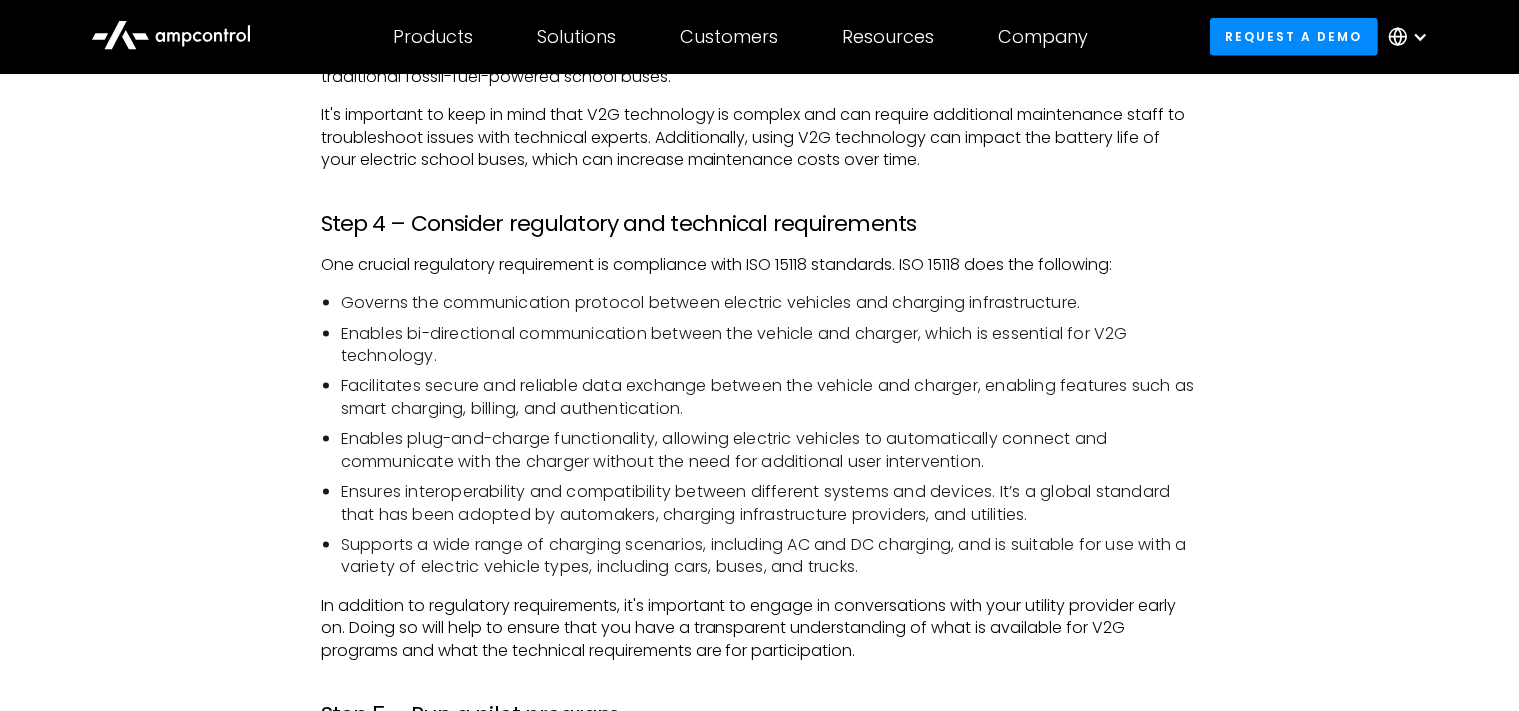 click on "Governs the communication protocol between electric vehicles and charging infrastructure." at bounding box center (770, 303) 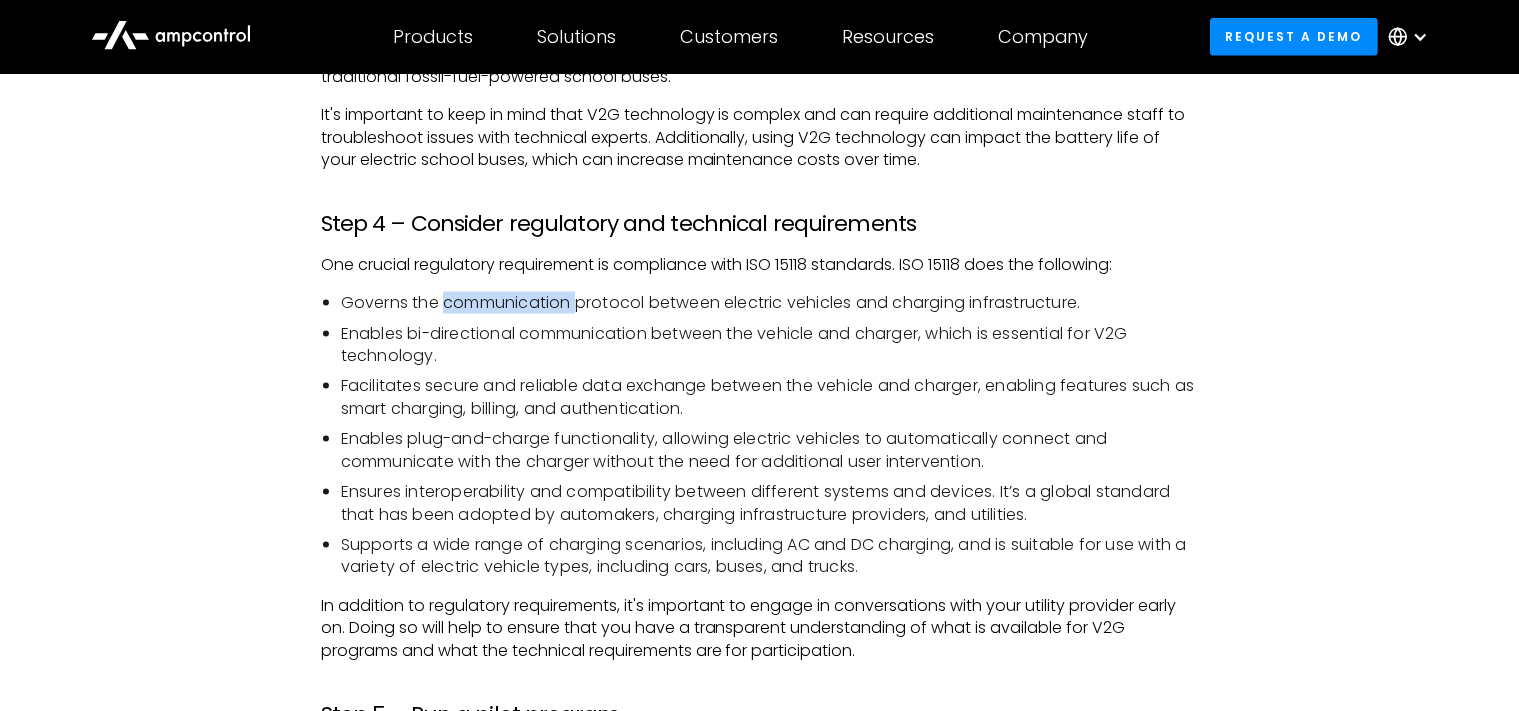 click on "Governs the communication protocol between electric vehicles and charging infrastructure." at bounding box center (770, 303) 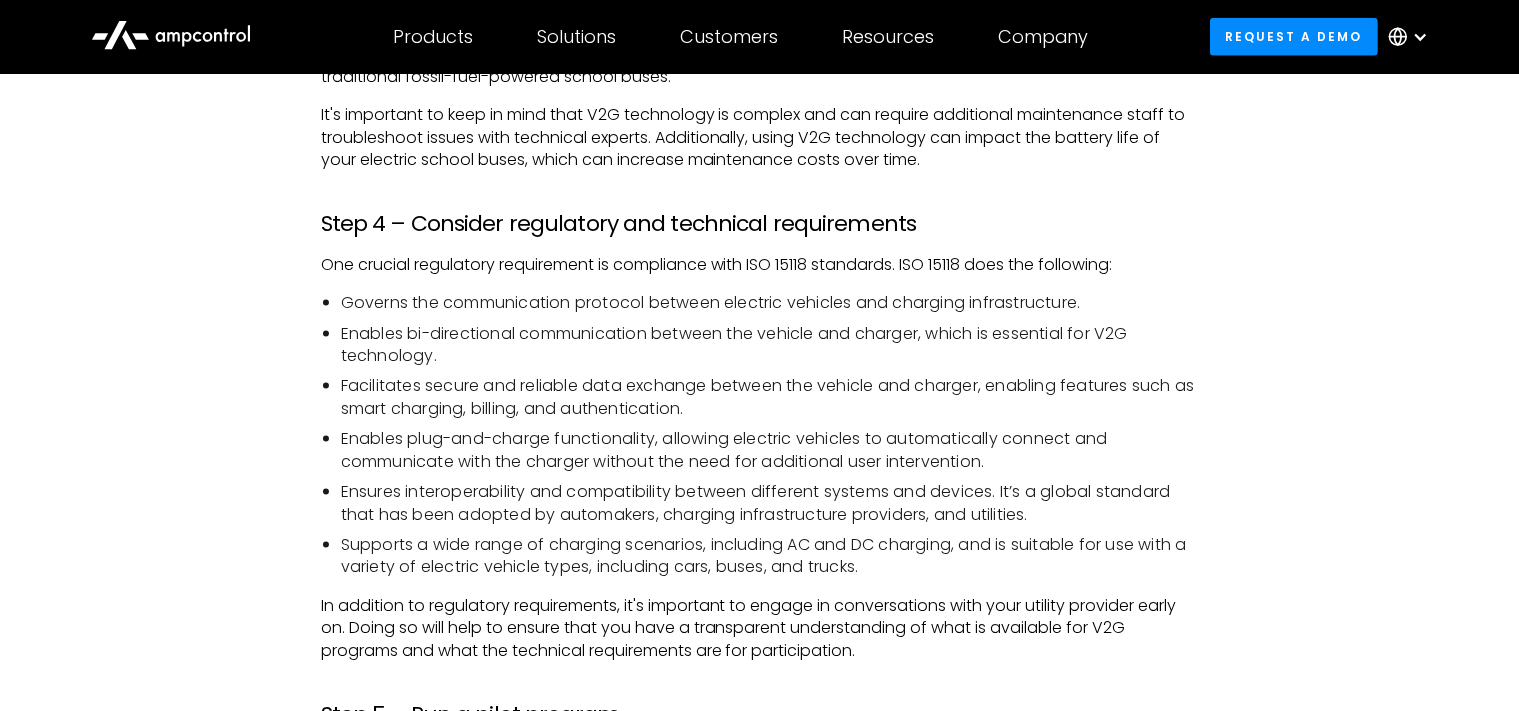 click on "Governs the communication protocol between electric vehicles and charging infrastructure." at bounding box center [770, 303] 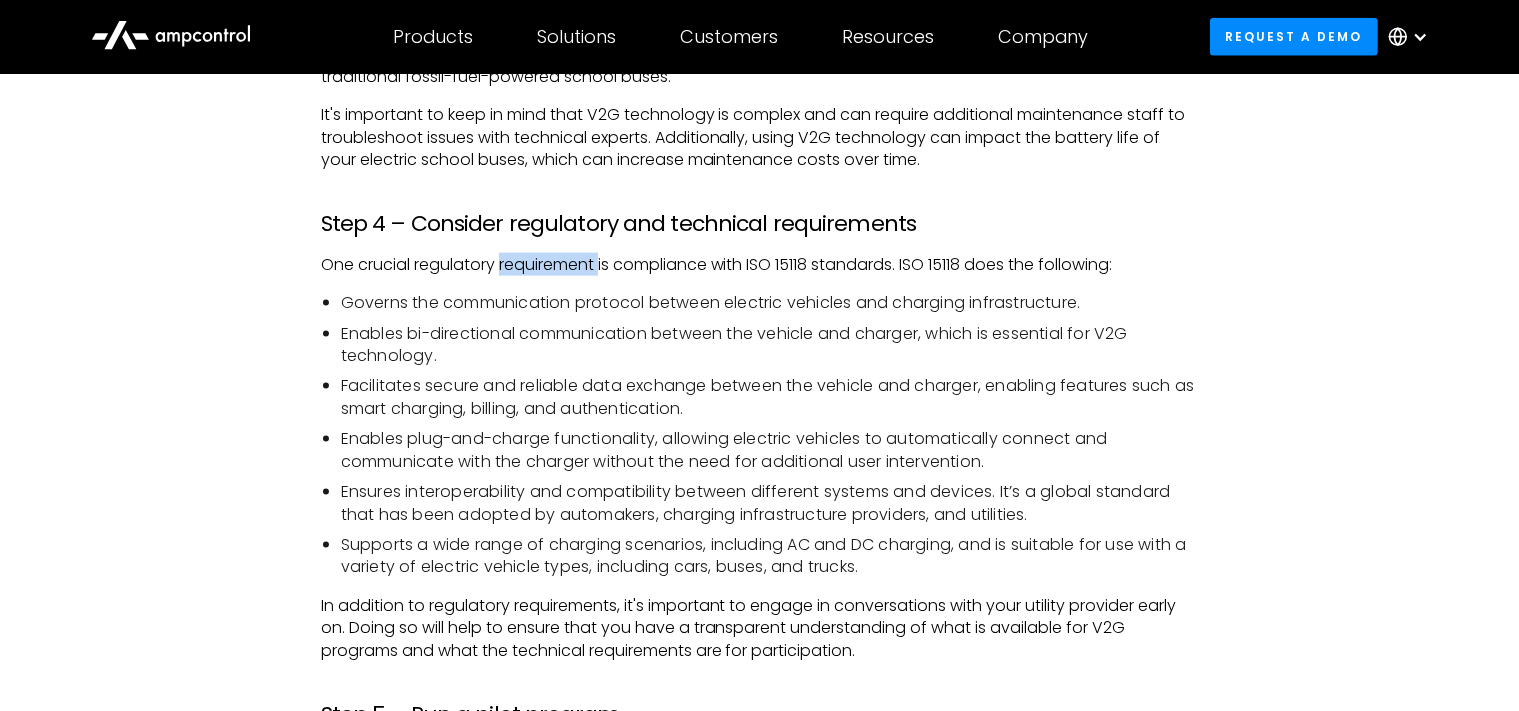 click on "One crucial regulatory requirement is compliance with ISO 15118 standards. ISO 15118 does the following:" at bounding box center [760, 265] 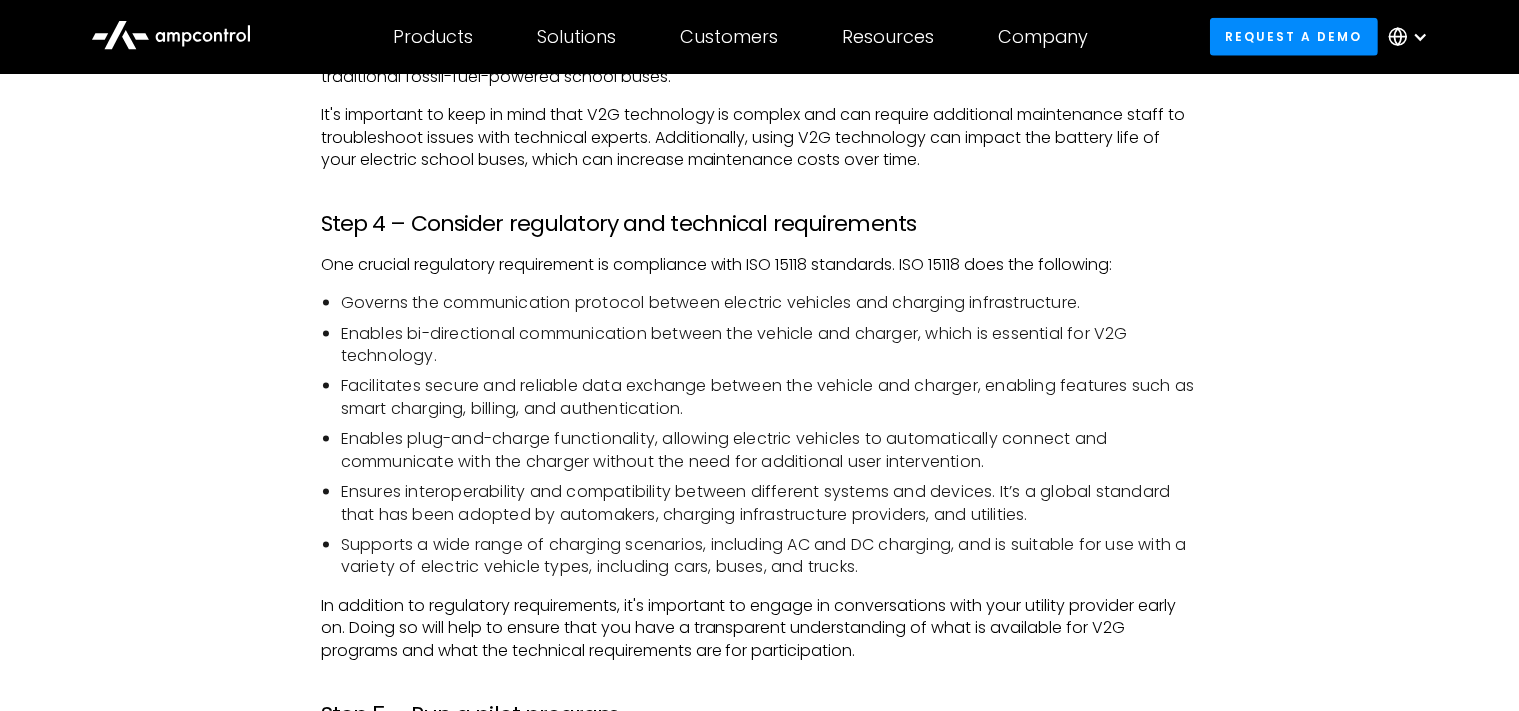 click on "One crucial regulatory requirement is compliance with ISO 15118 standards. ISO 15118 does the following:" at bounding box center [760, 265] 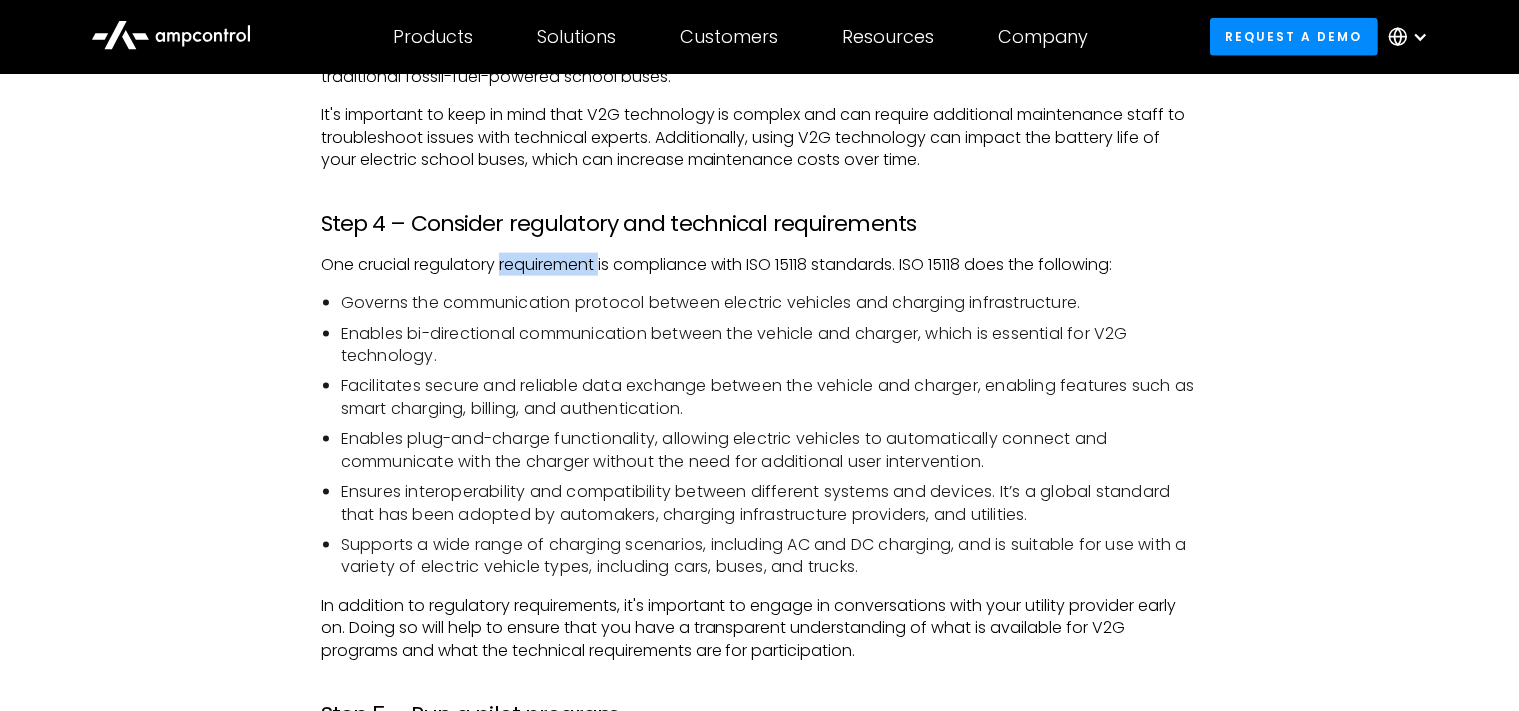 click on "One crucial regulatory requirement is compliance with ISO 15118 standards. ISO 15118 does the following:" at bounding box center [760, 265] 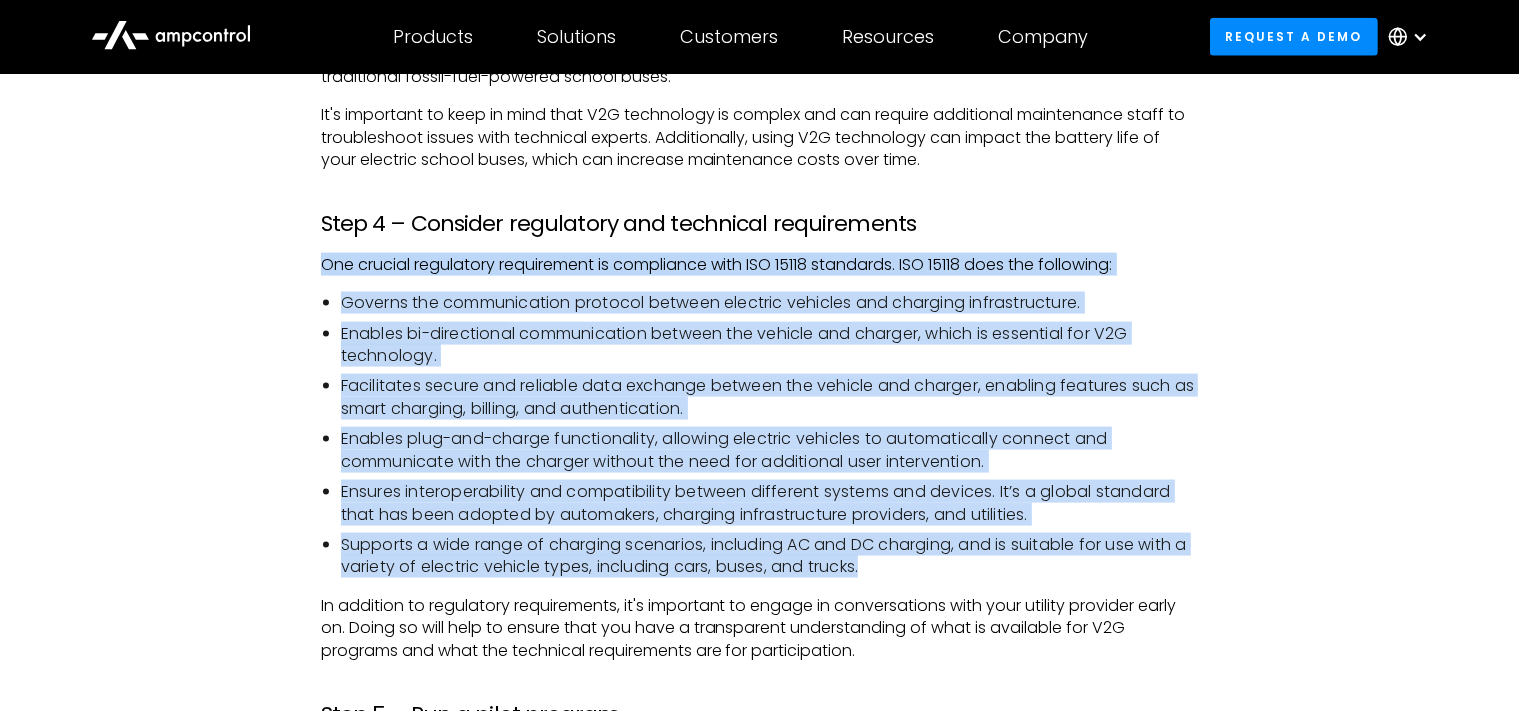 drag, startPoint x: 318, startPoint y: 267, endPoint x: 879, endPoint y: 575, distance: 639.9883 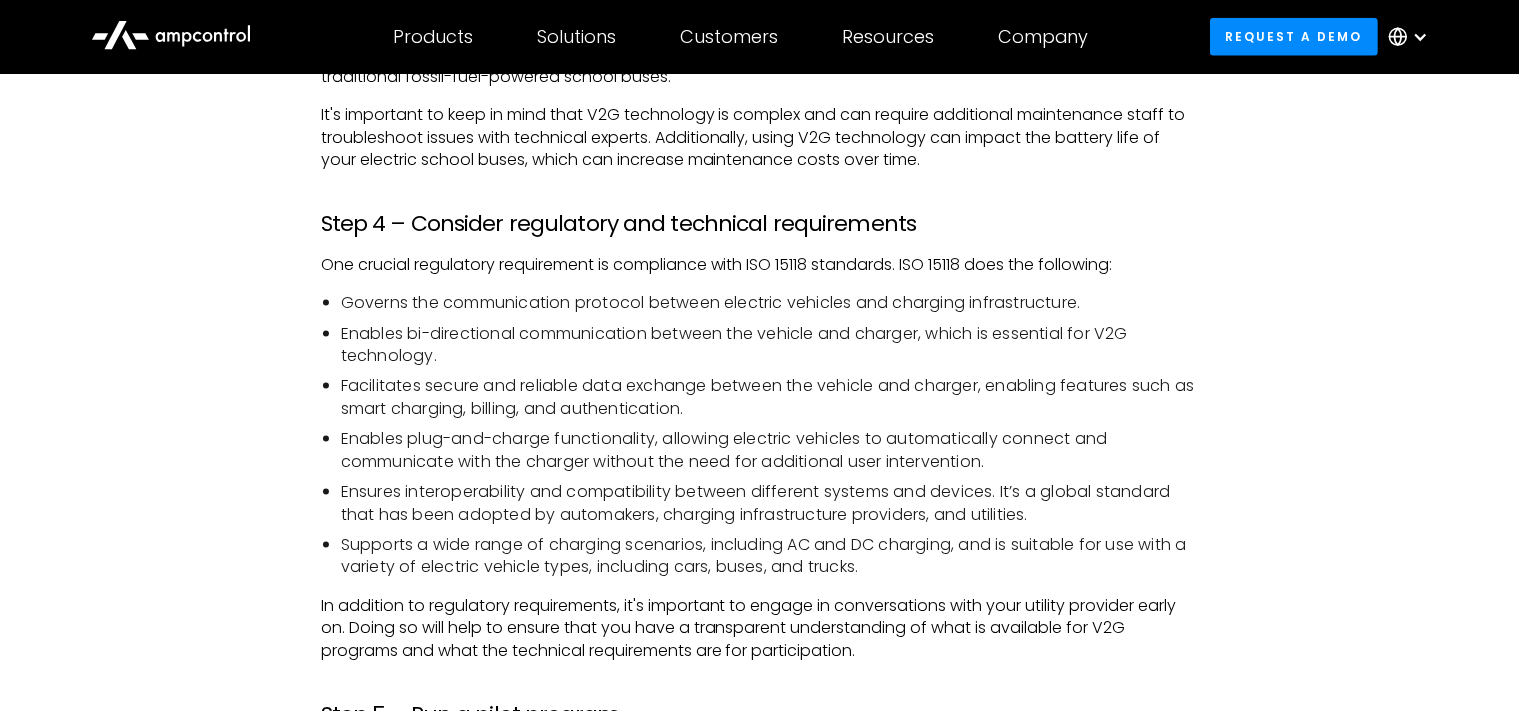 click on "Ensures interoperability and compatibility between different systems and devices. It’s a global standard that has been adopted by automakers, charging infrastructure providers, and utilities." at bounding box center [770, 503] 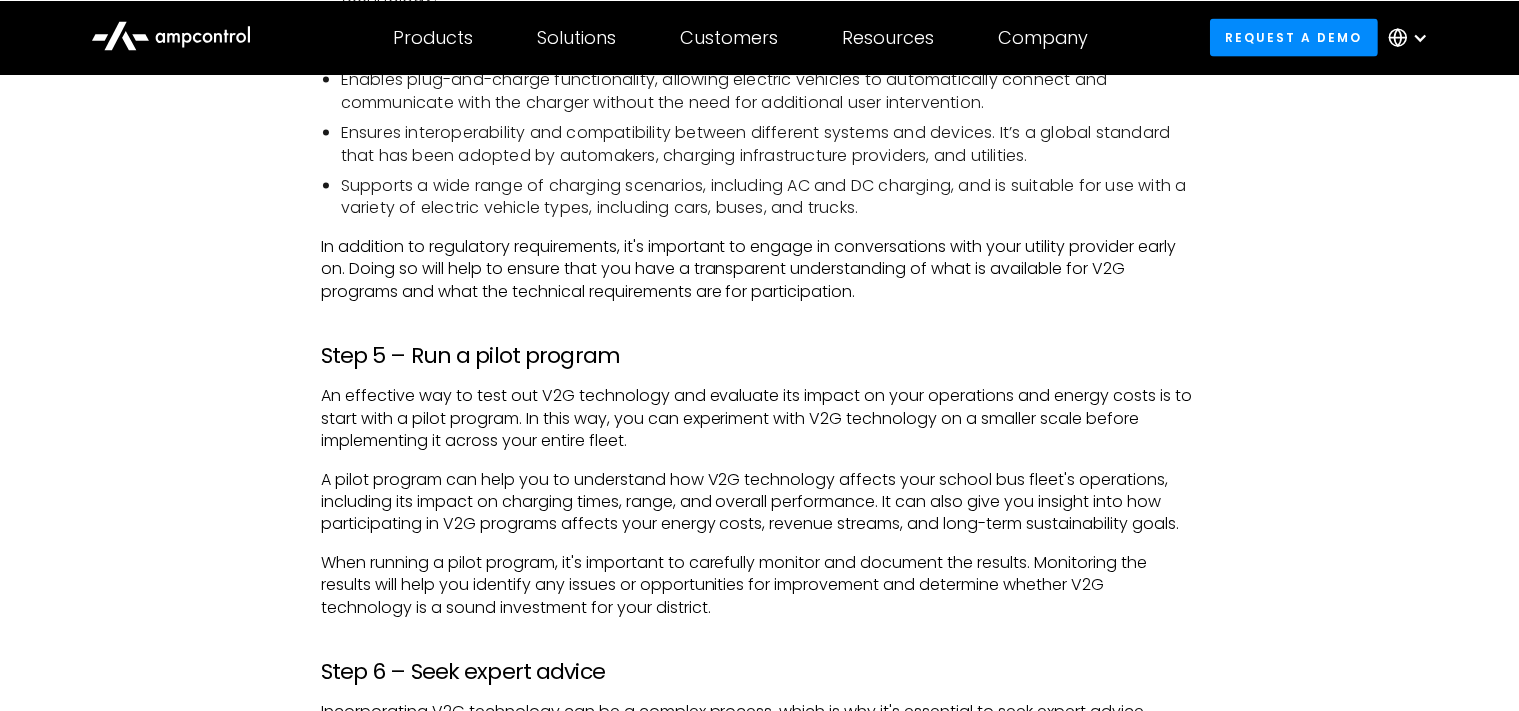 scroll, scrollTop: 2989, scrollLeft: 0, axis: vertical 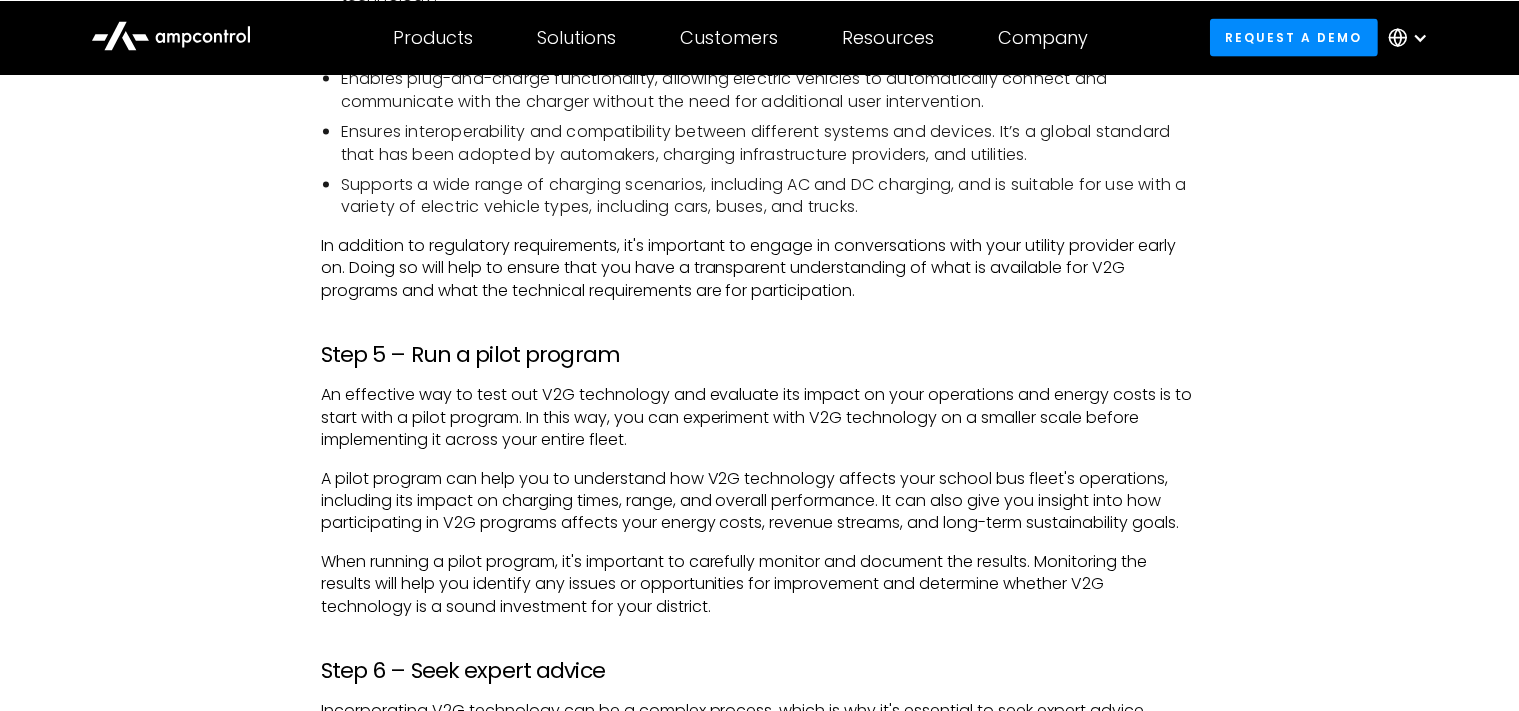 click on "An effective way to test out V2G technology and evaluate its impact on your operations and energy costs is to start with a pilot program. In this way, you can experiment with V2G technology on a smaller scale before implementing it across your entire fleet." at bounding box center [760, 416] 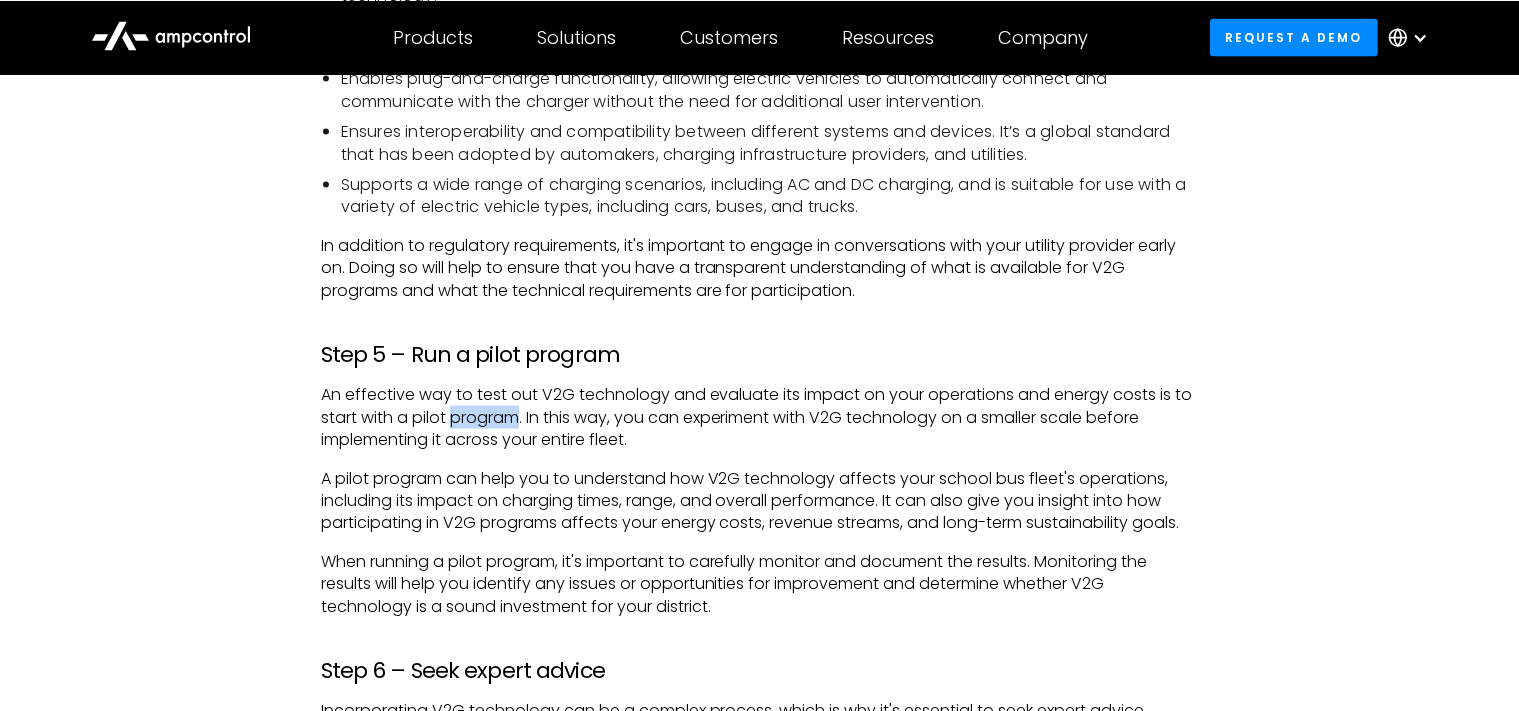 click on "An effective way to test out V2G technology and evaluate its impact on your operations and energy costs is to start with a pilot program. In this way, you can experiment with V2G technology on a smaller scale before implementing it across your entire fleet." at bounding box center (760, 416) 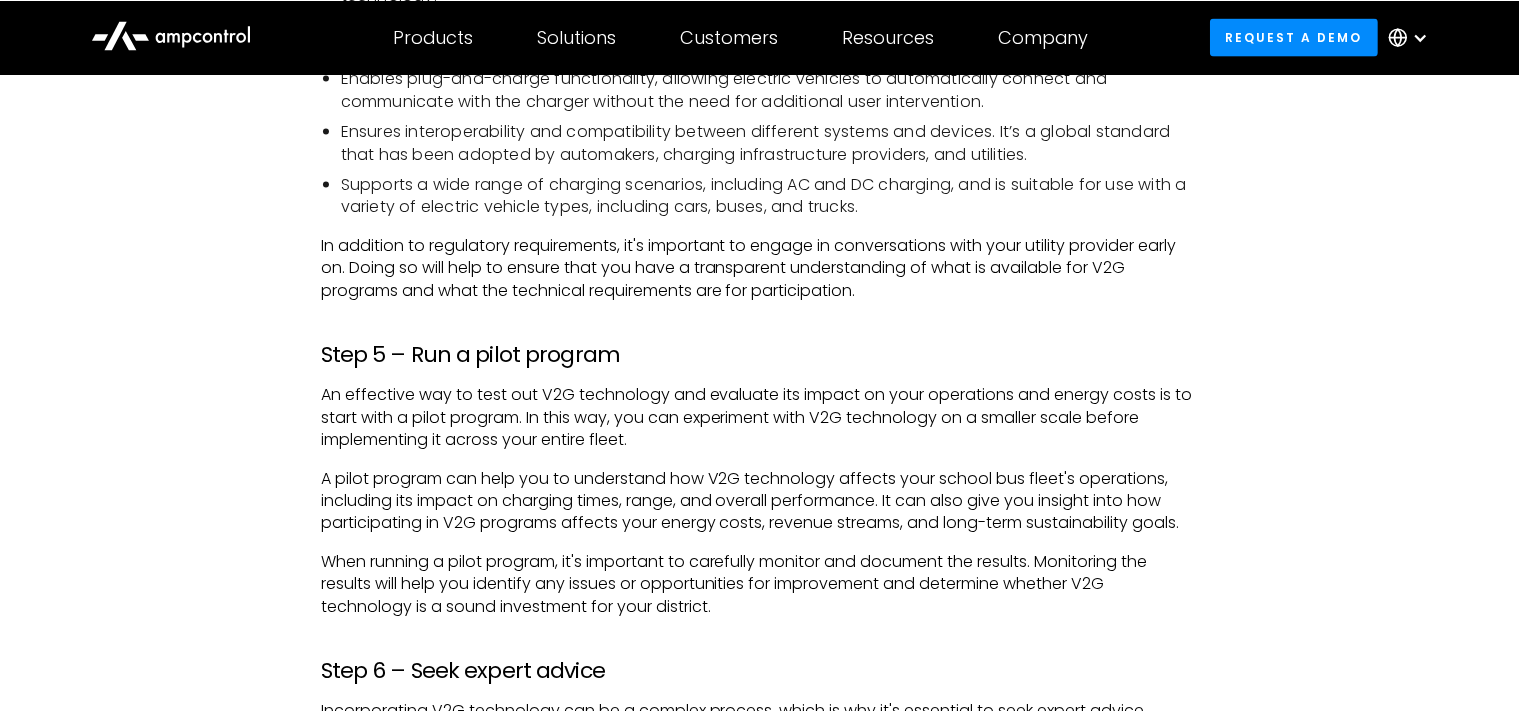 click on "An effective way to test out V2G technology and evaluate its impact on your operations and energy costs is to start with a pilot program. In this way, you can experiment with V2G technology on a smaller scale before implementing it across your entire fleet." at bounding box center (760, 416) 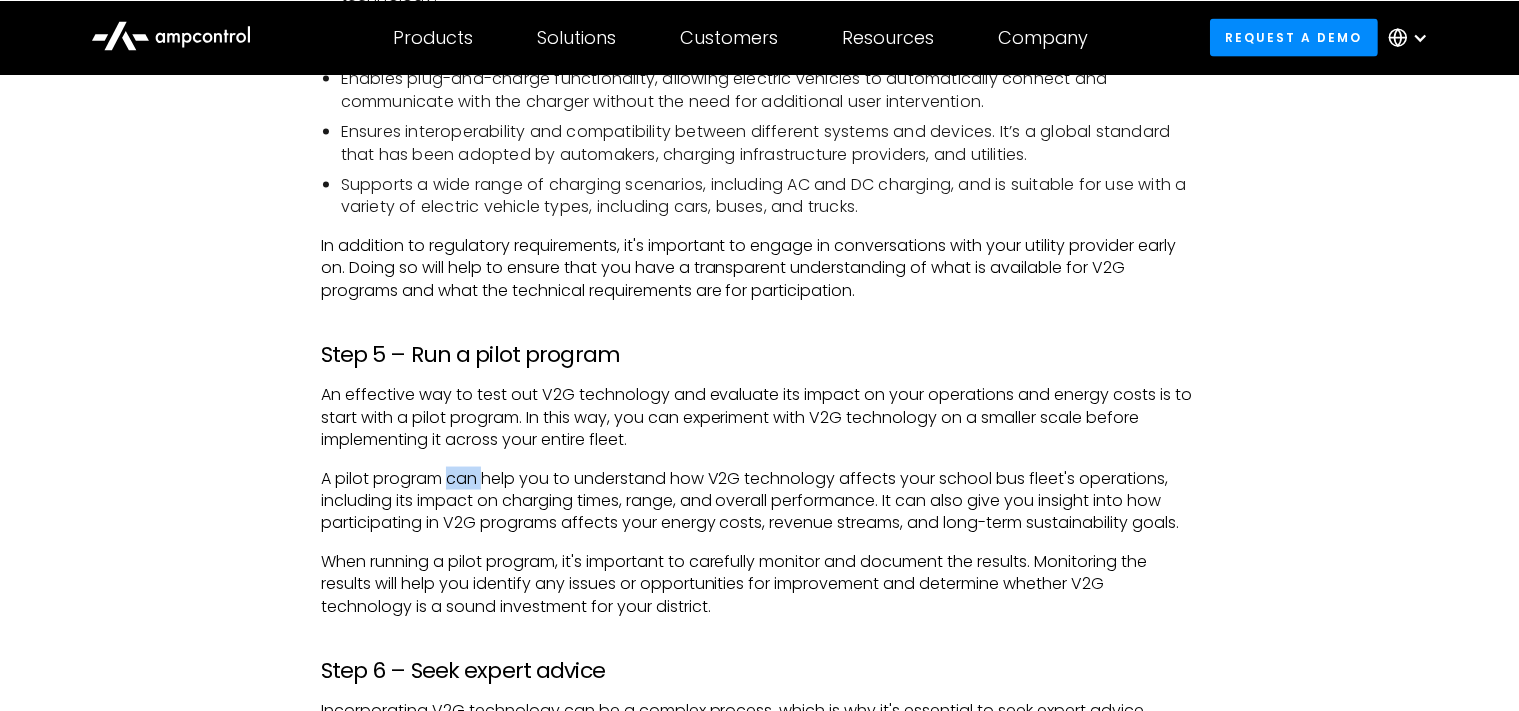 click on "A pilot program can help you to understand how V2G technology affects your school bus fleet's operations, including its impact on charging times, range, and overall performance. It can also give you insight into how participating in V2G programs affects your energy costs, revenue streams, and long-term sustainability goals." at bounding box center [760, 500] 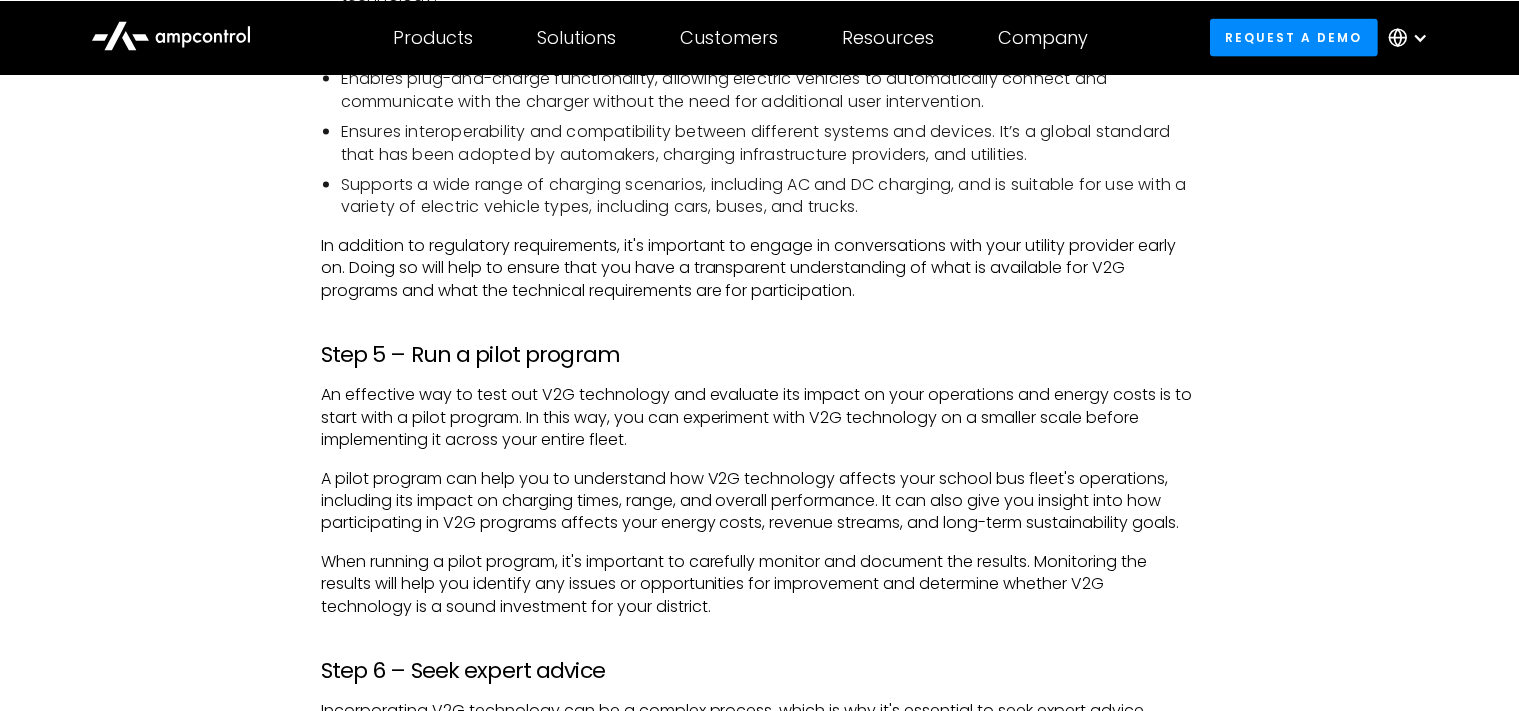click on "A pilot program can help you to understand how V2G technology affects your school bus fleet's operations, including its impact on charging times, range, and overall performance. It can also give you insight into how participating in V2G programs affects your energy costs, revenue streams, and long-term sustainability goals." at bounding box center (760, 500) 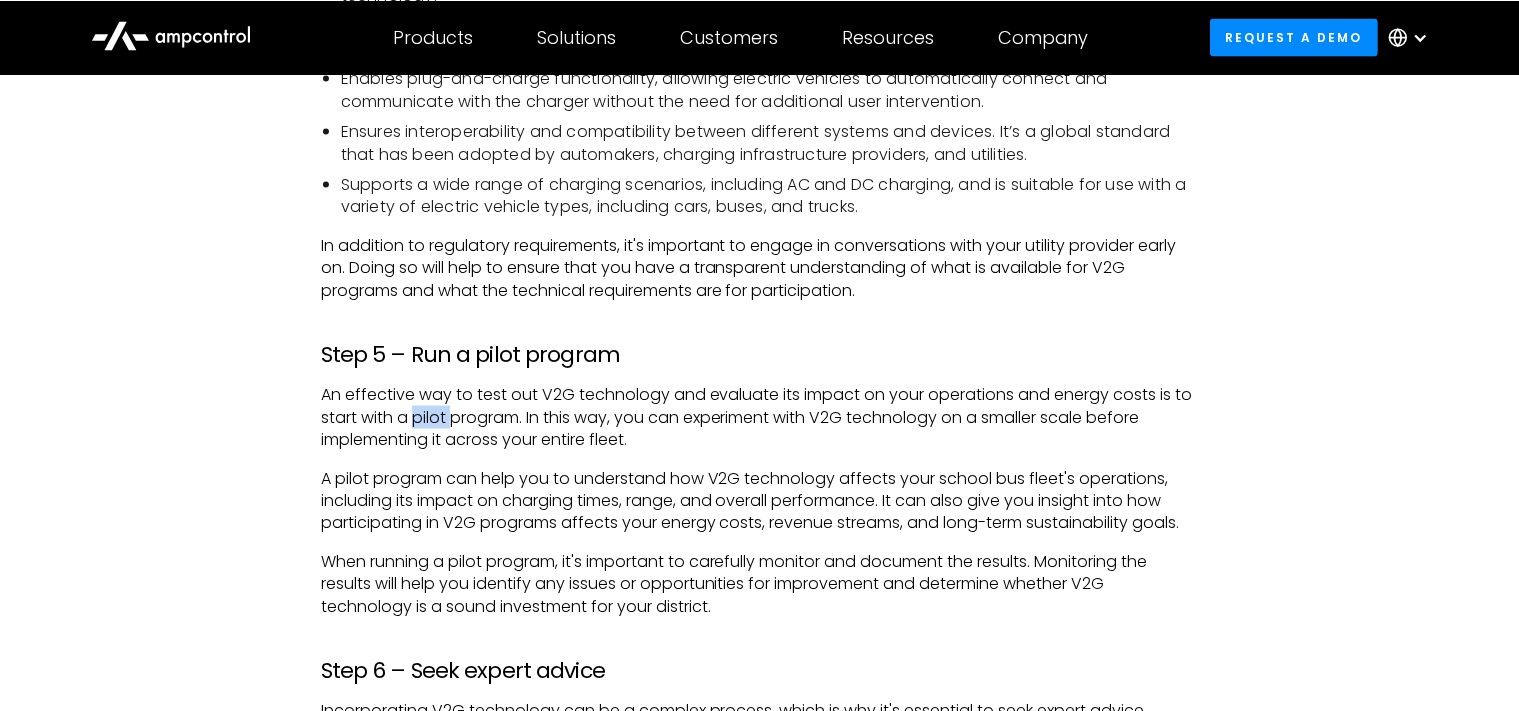 click on "An effective way to test out V2G technology and evaluate its impact on your operations and energy costs is to start with a pilot program. In this way, you can experiment with V2G technology on a smaller scale before implementing it across your entire fleet." at bounding box center (760, 416) 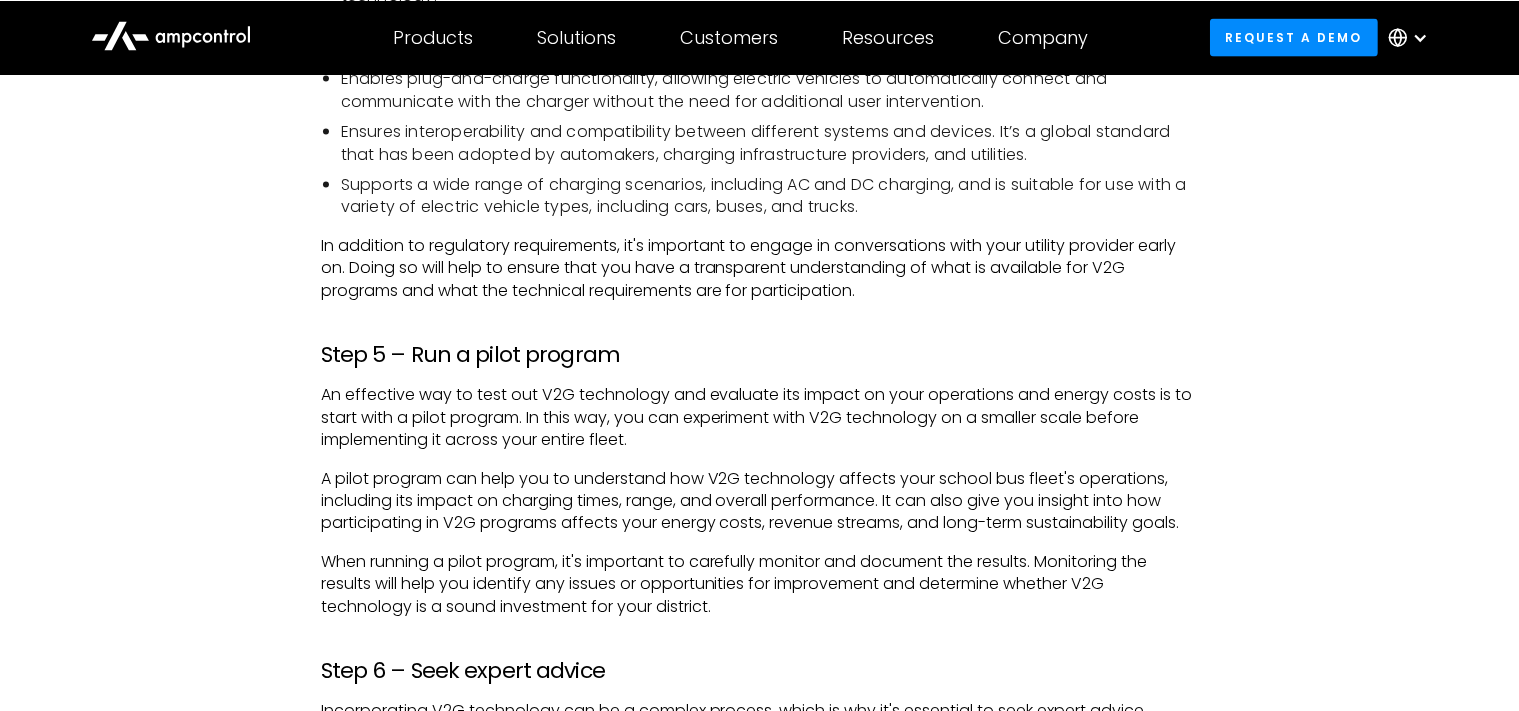 drag, startPoint x: 416, startPoint y: 410, endPoint x: 610, endPoint y: 414, distance: 194.04123 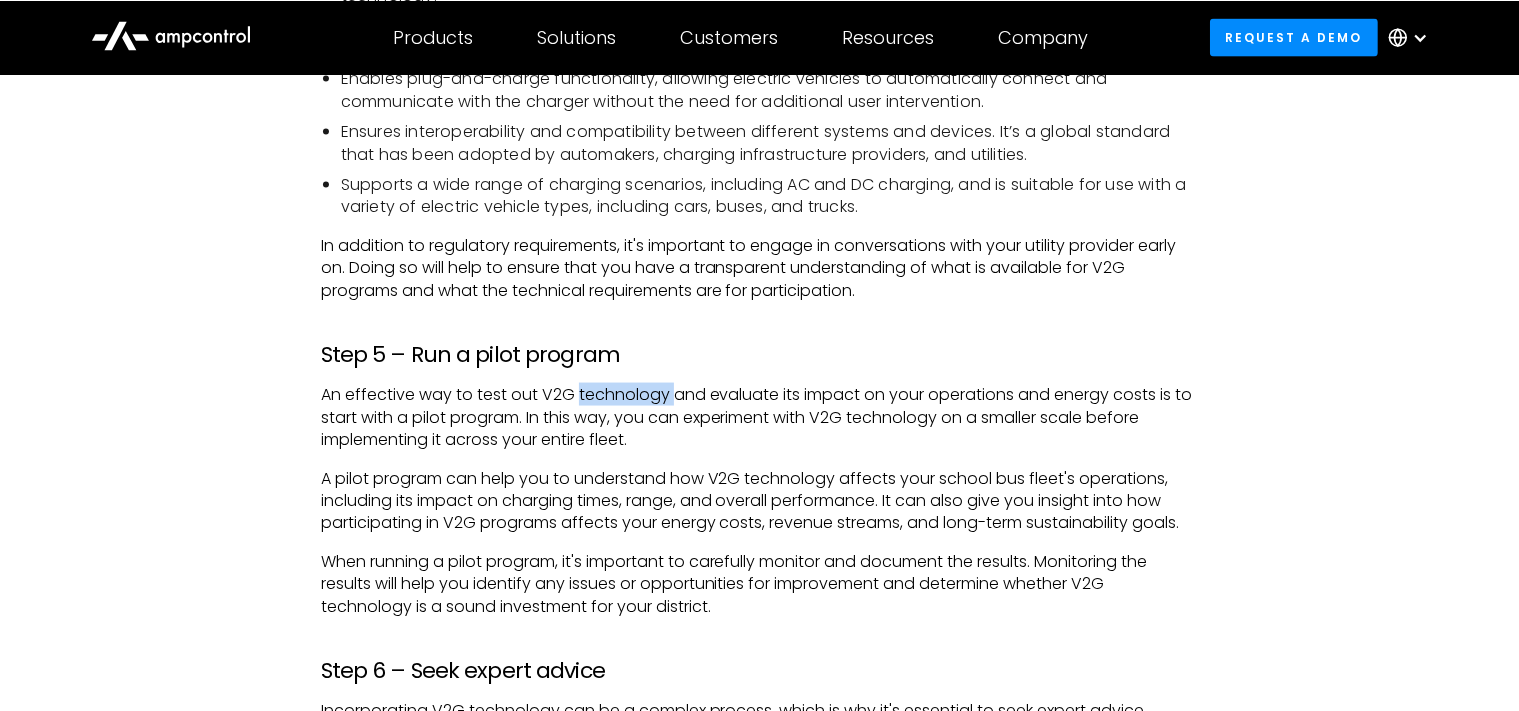 click on "An effective way to test out V2G technology and evaluate its impact on your operations and energy costs is to start with a pilot program. In this way, you can experiment with V2G technology on a smaller scale before implementing it across your entire fleet." at bounding box center (760, 416) 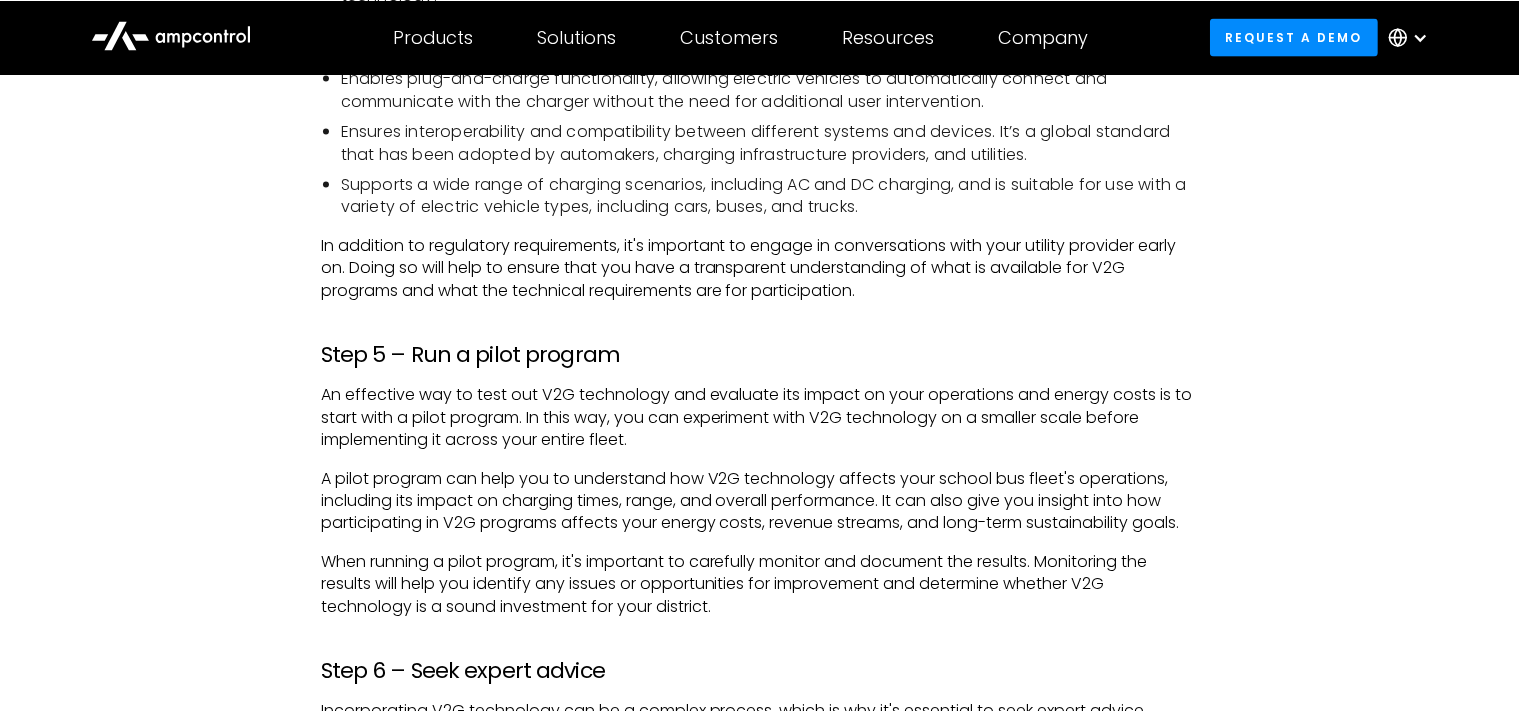 click on "An effective way to test out V2G technology and evaluate its impact on your operations and energy costs is to start with a pilot program. In this way, you can experiment with V2G technology on a smaller scale before implementing it across your entire fleet." at bounding box center [760, 416] 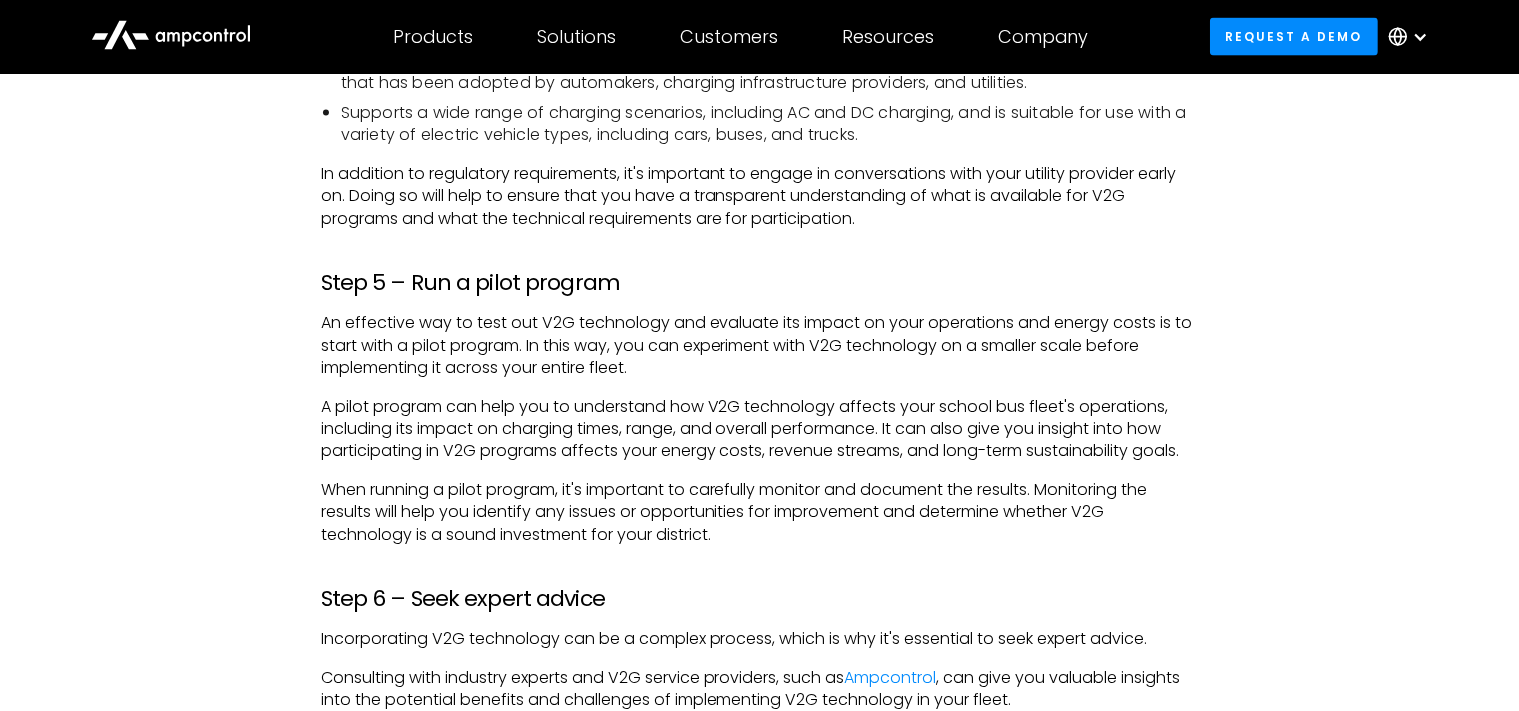scroll, scrollTop: 3087, scrollLeft: 0, axis: vertical 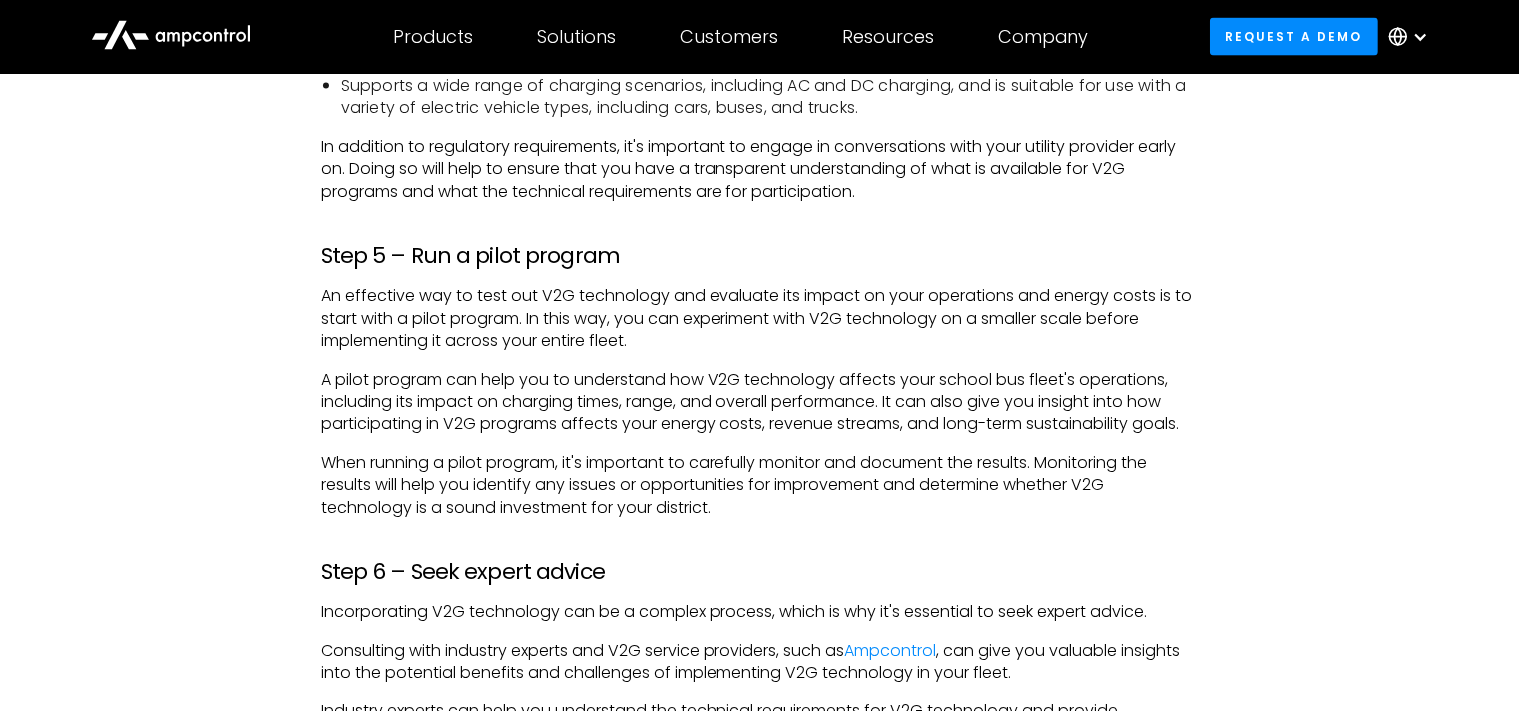 click on "Looking for an innovative way to power your  electric school bus  fleet that contributes to a more reliable power grid and helps you to achieve your sustainability goals? Vehicle-to-grid (V2G) technology may be the right solution for you. V2G technology is a way to use your EV batteries to store energy and feed it back into the grid when needed. The technology has the potential to reduce charging costs, and can even help you to create a new revenue stream. The best way for fleet operators to take full advantage of V2G is to apply intelligent charging management software.  Smart charging software  helps to maximize charger uptime, ensure the on-time departures of electric vehicles, and enable the efficient use of V2G technology. In this article, we'll evaluate the potential benefits and drawbacks of implementing V2G with your electric school bus operations. Working through the steps set out below will help you to make an informed decision about whether V2G is right for your district. simulation tool Ampcontrol" at bounding box center [760, -314] 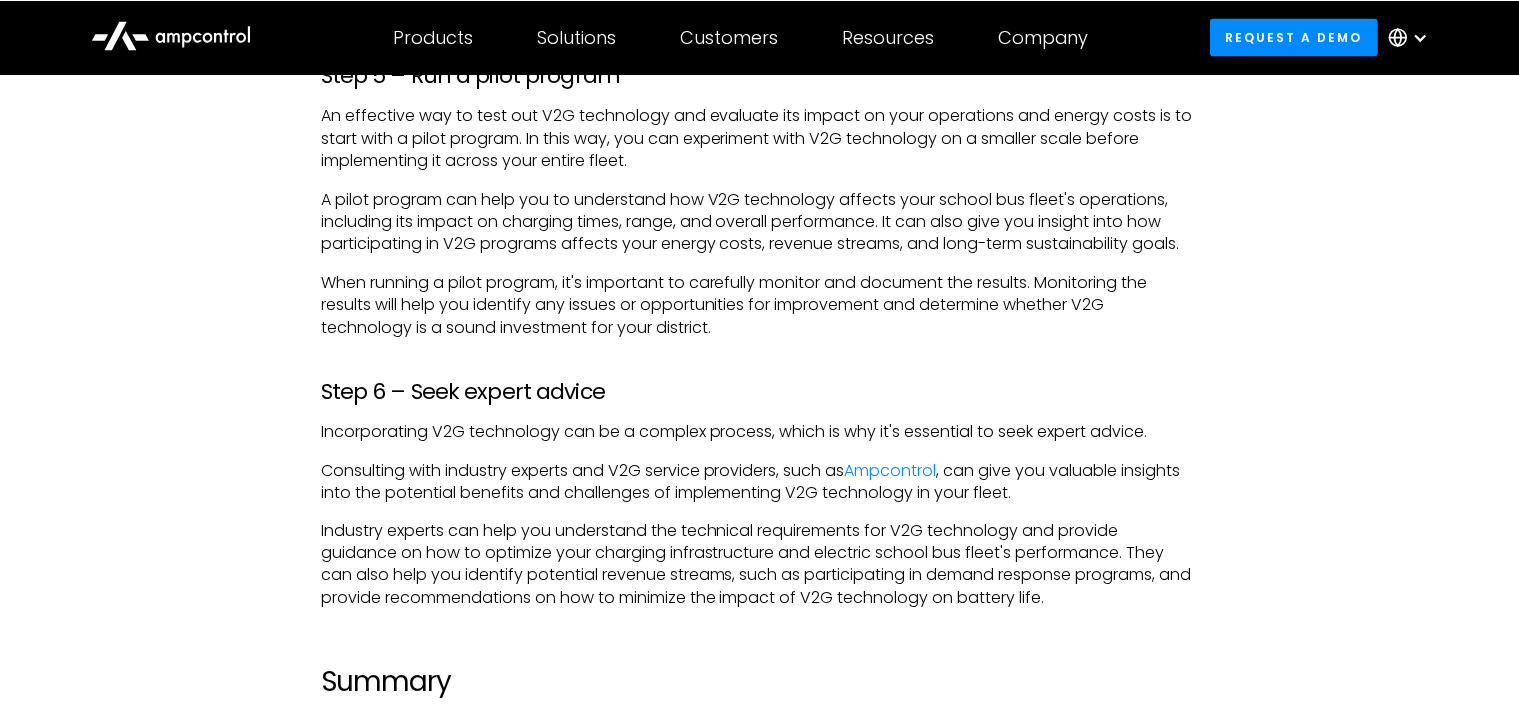 scroll, scrollTop: 3271, scrollLeft: 0, axis: vertical 